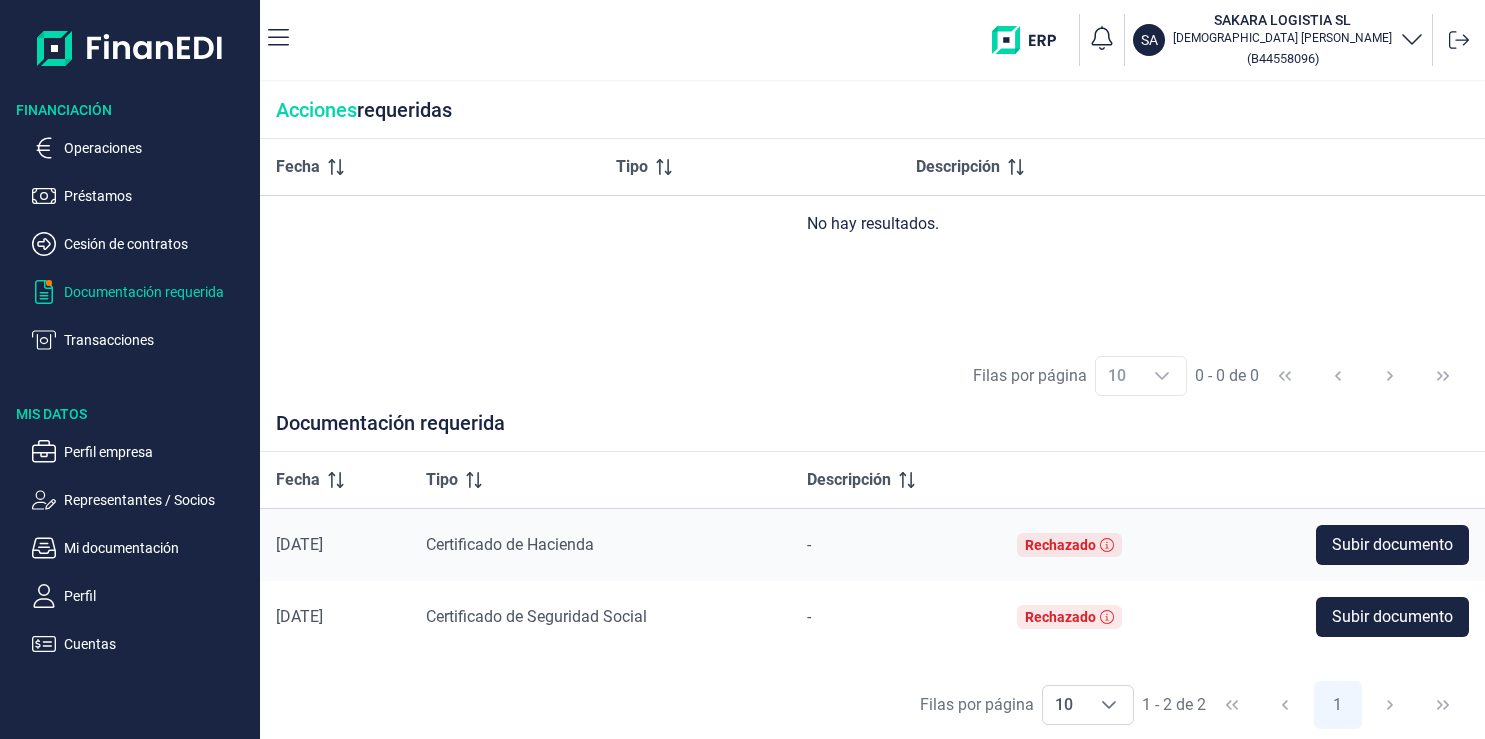 scroll, scrollTop: 0, scrollLeft: 0, axis: both 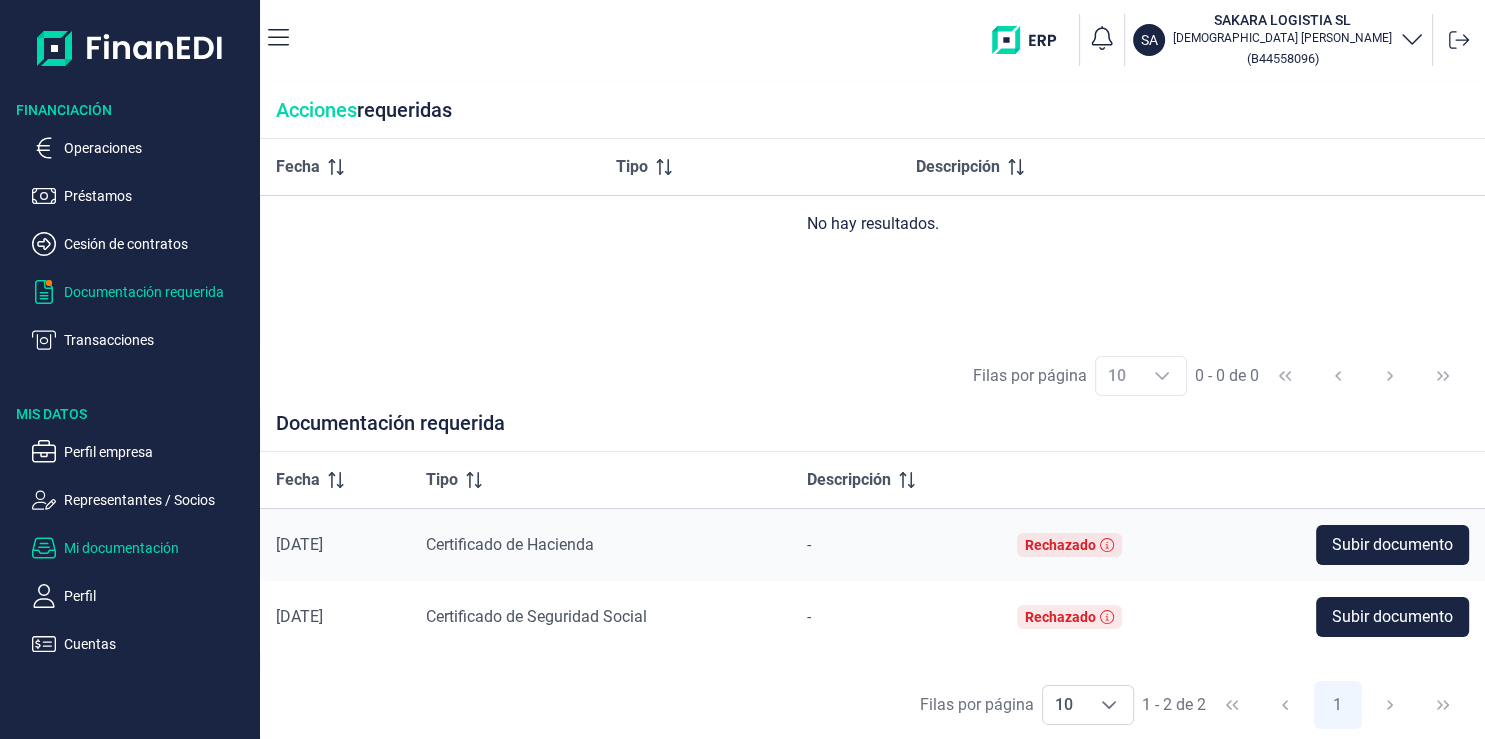 click on "Mi documentación" at bounding box center (158, 548) 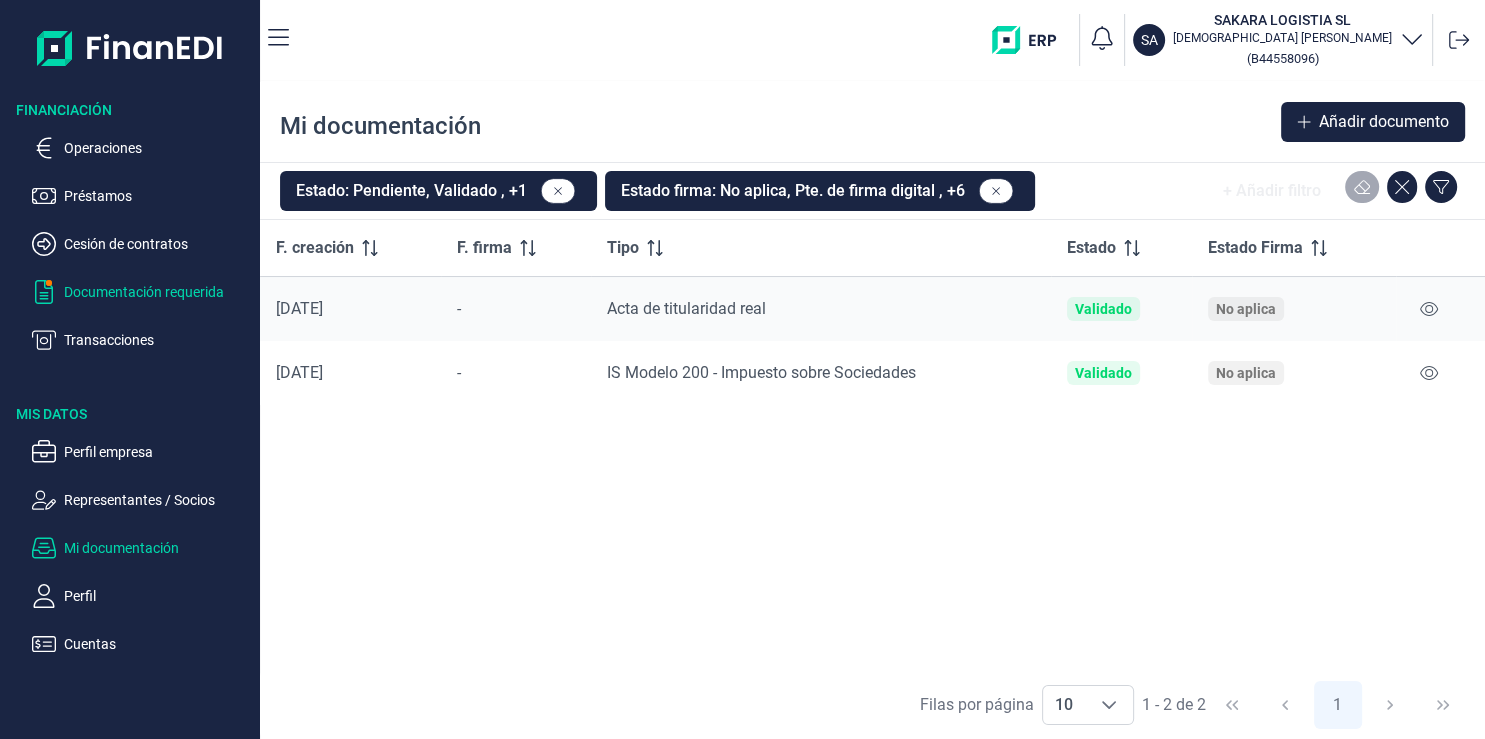 click on "Documentación requerida" at bounding box center (158, 292) 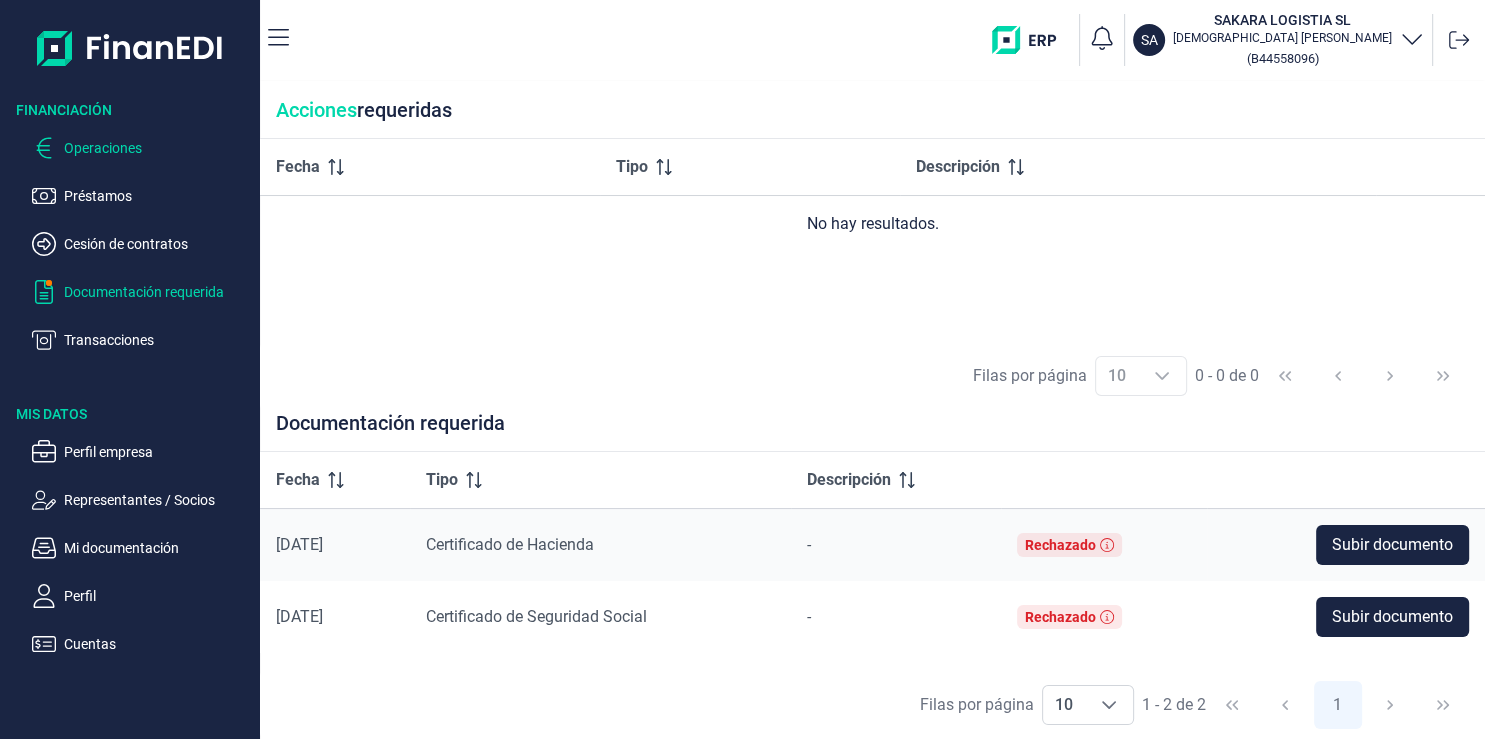 click on "Operaciones" at bounding box center [158, 148] 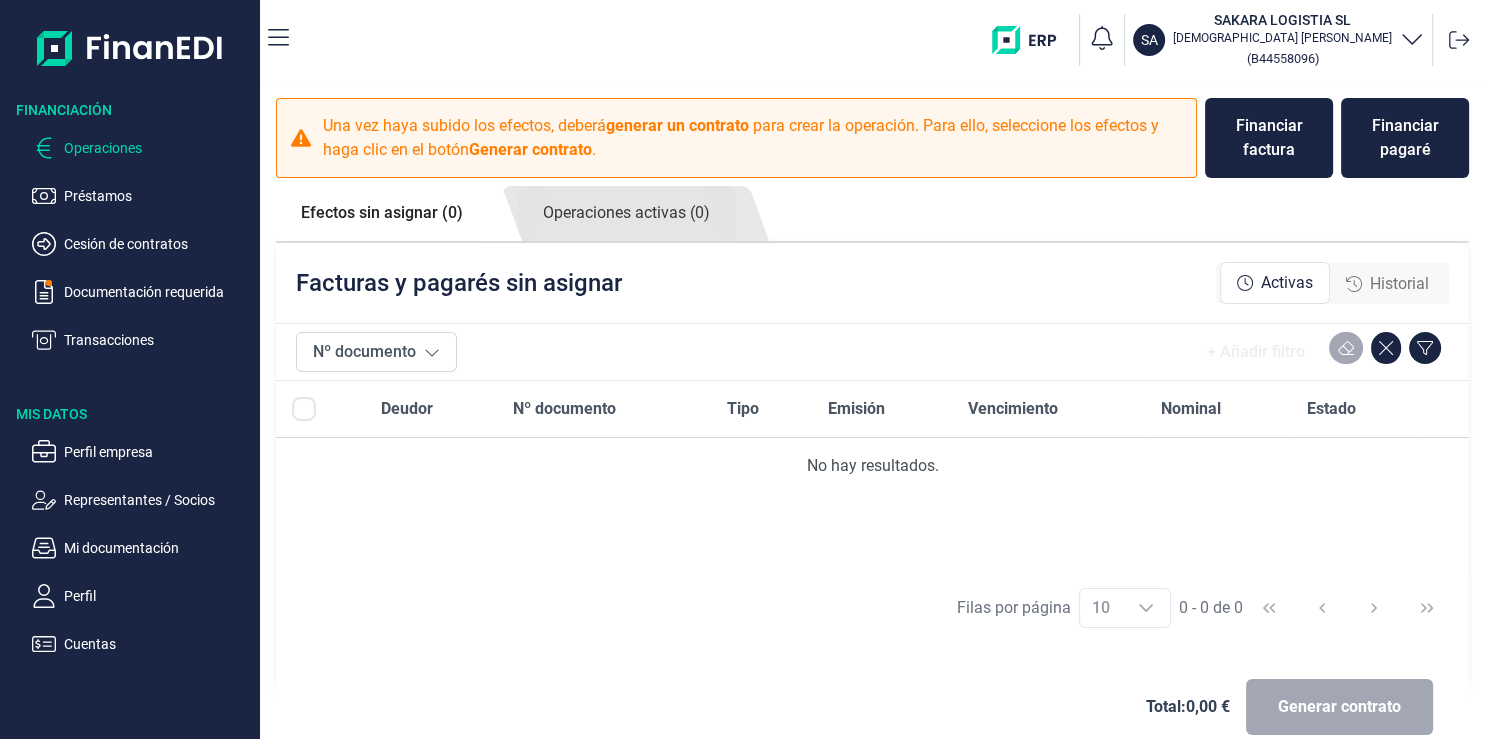 click on "JESUS   SUAREZ SANCHEZ" at bounding box center [1282, 38] 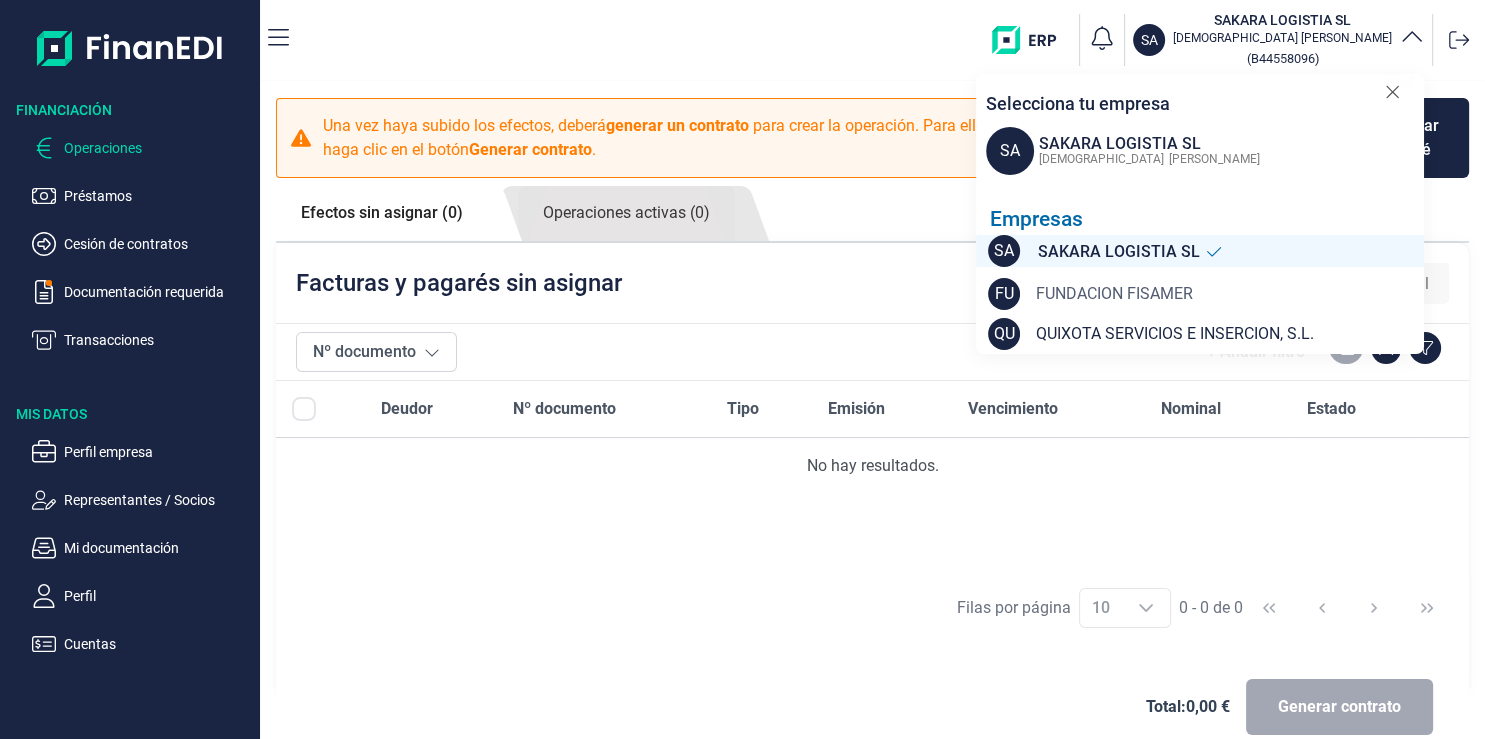 click on "FUNDACION FISAMER" at bounding box center (1114, 294) 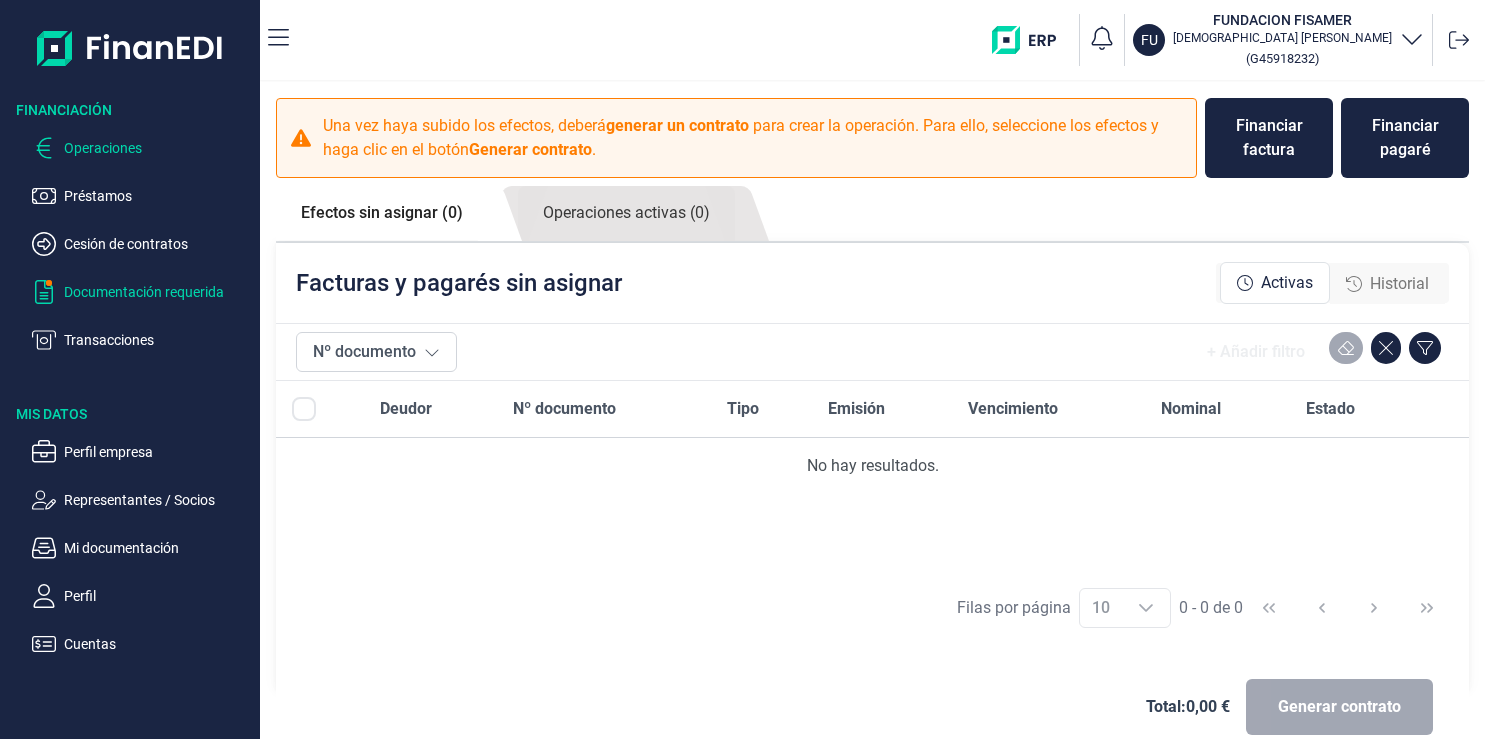 scroll, scrollTop: 0, scrollLeft: 0, axis: both 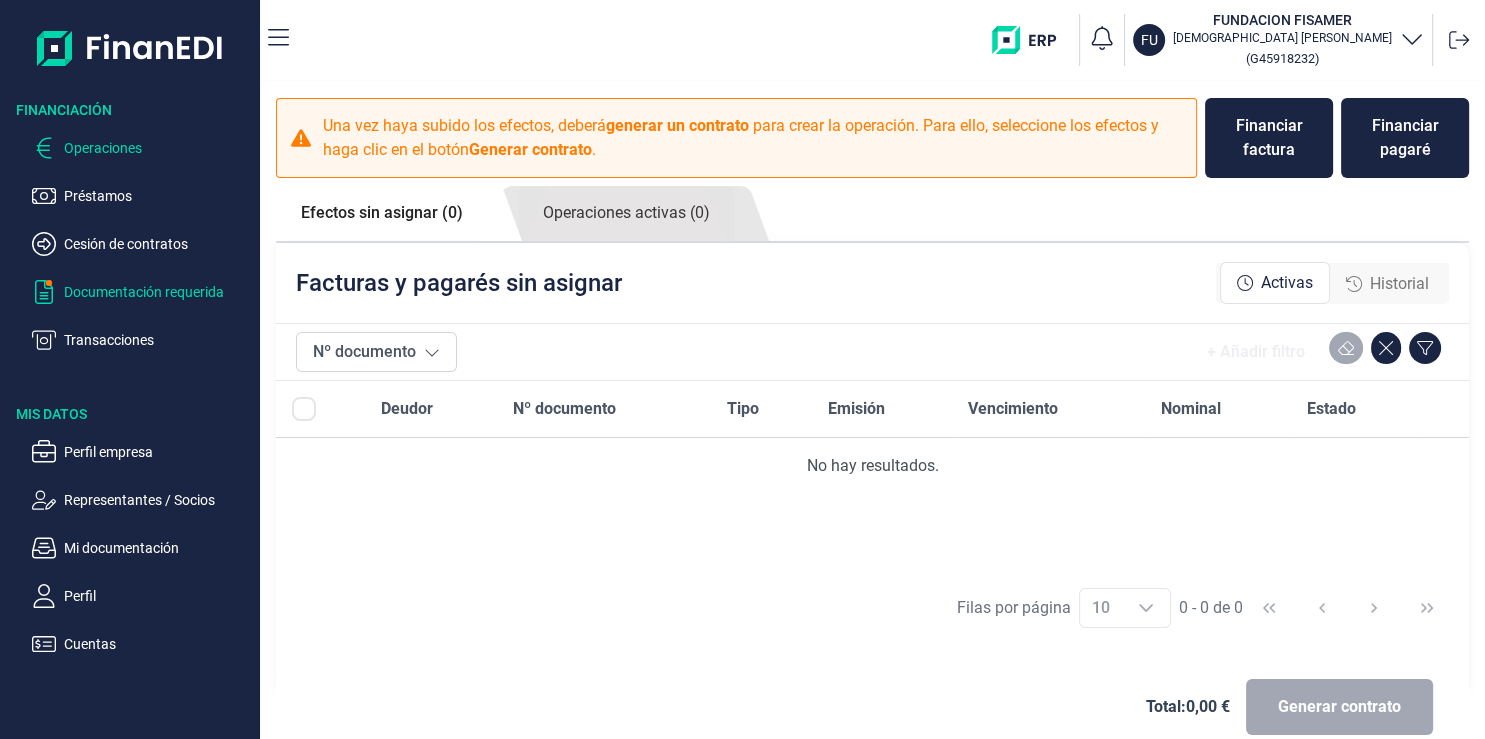 click on "Documentación requerida" at bounding box center [158, 292] 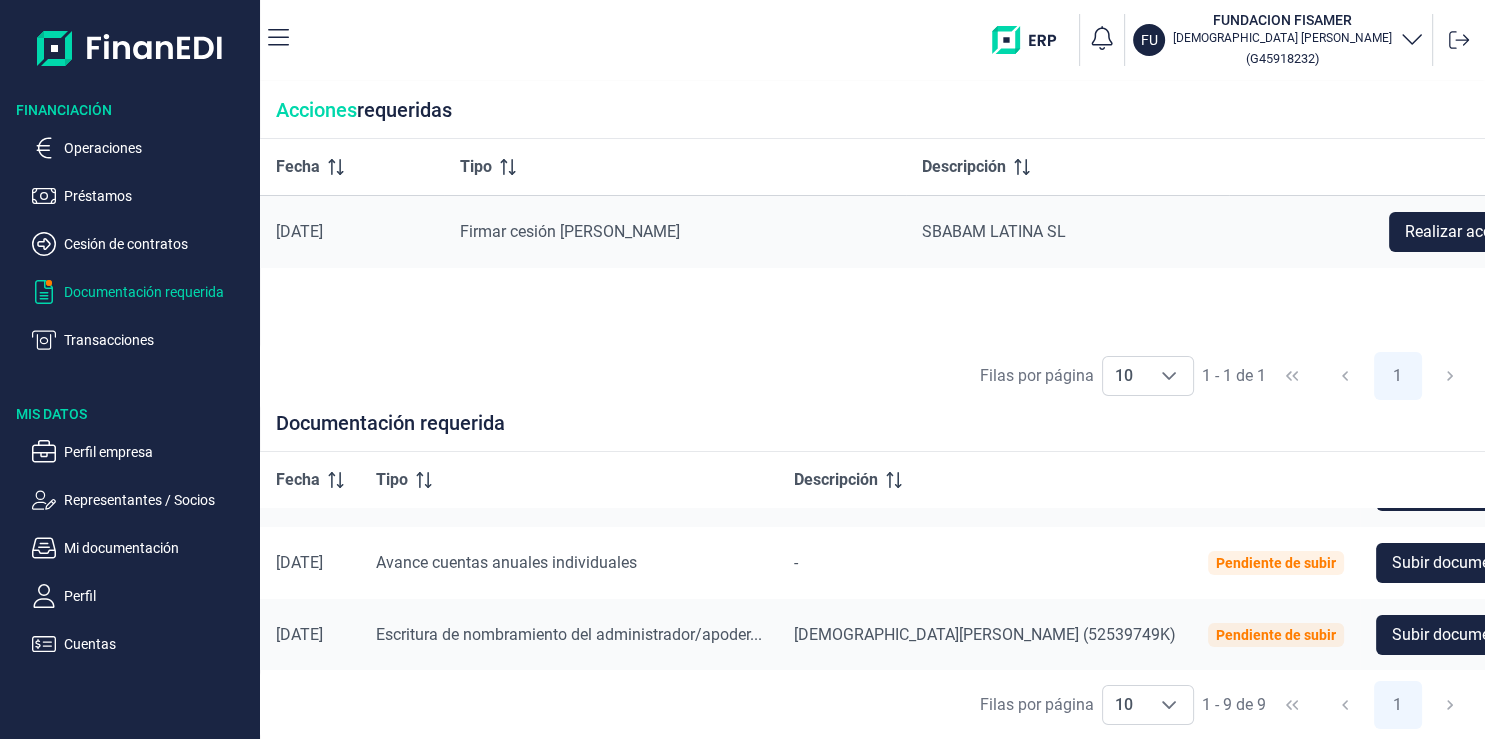 scroll, scrollTop: 0, scrollLeft: 0, axis: both 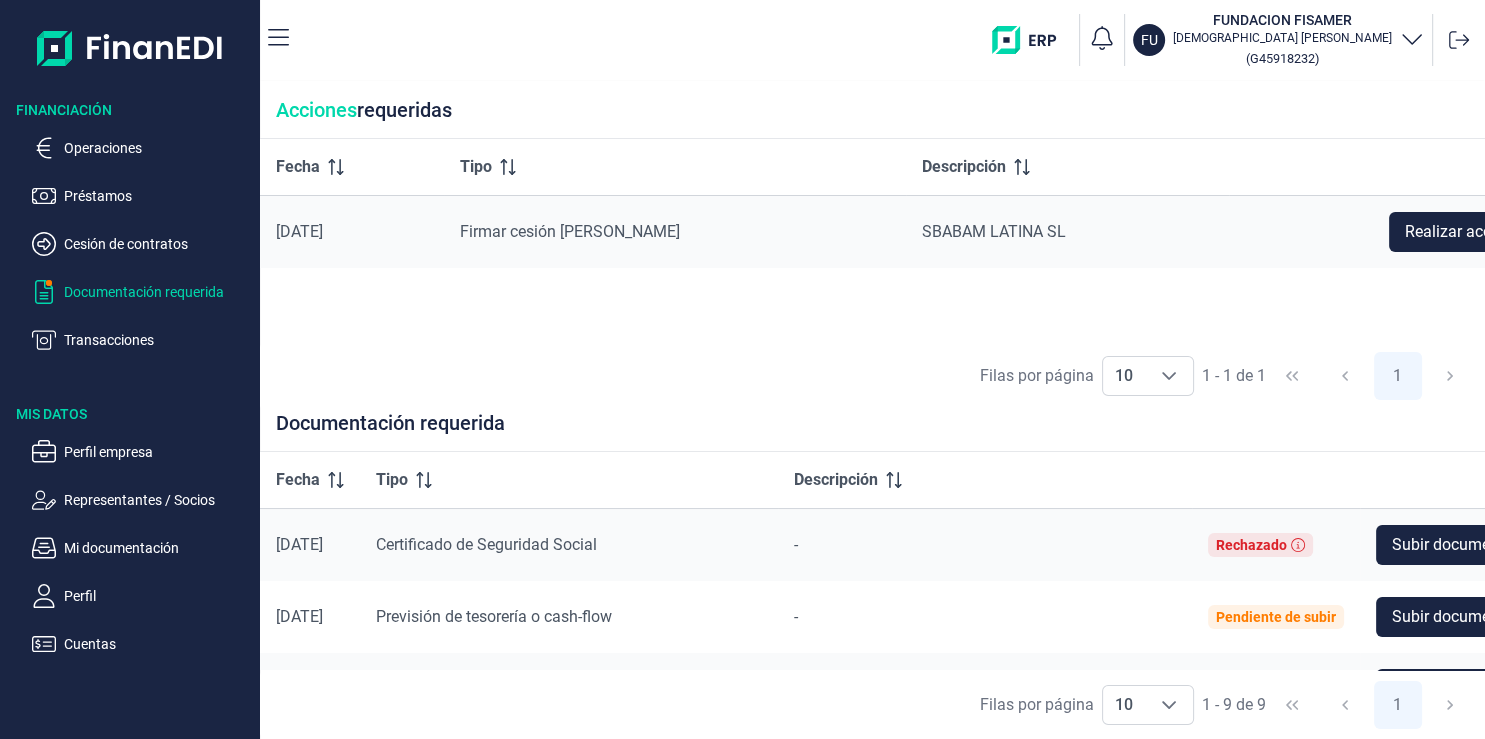 click on "[DEMOGRAPHIC_DATA][PERSON_NAME]" at bounding box center (1282, 38) 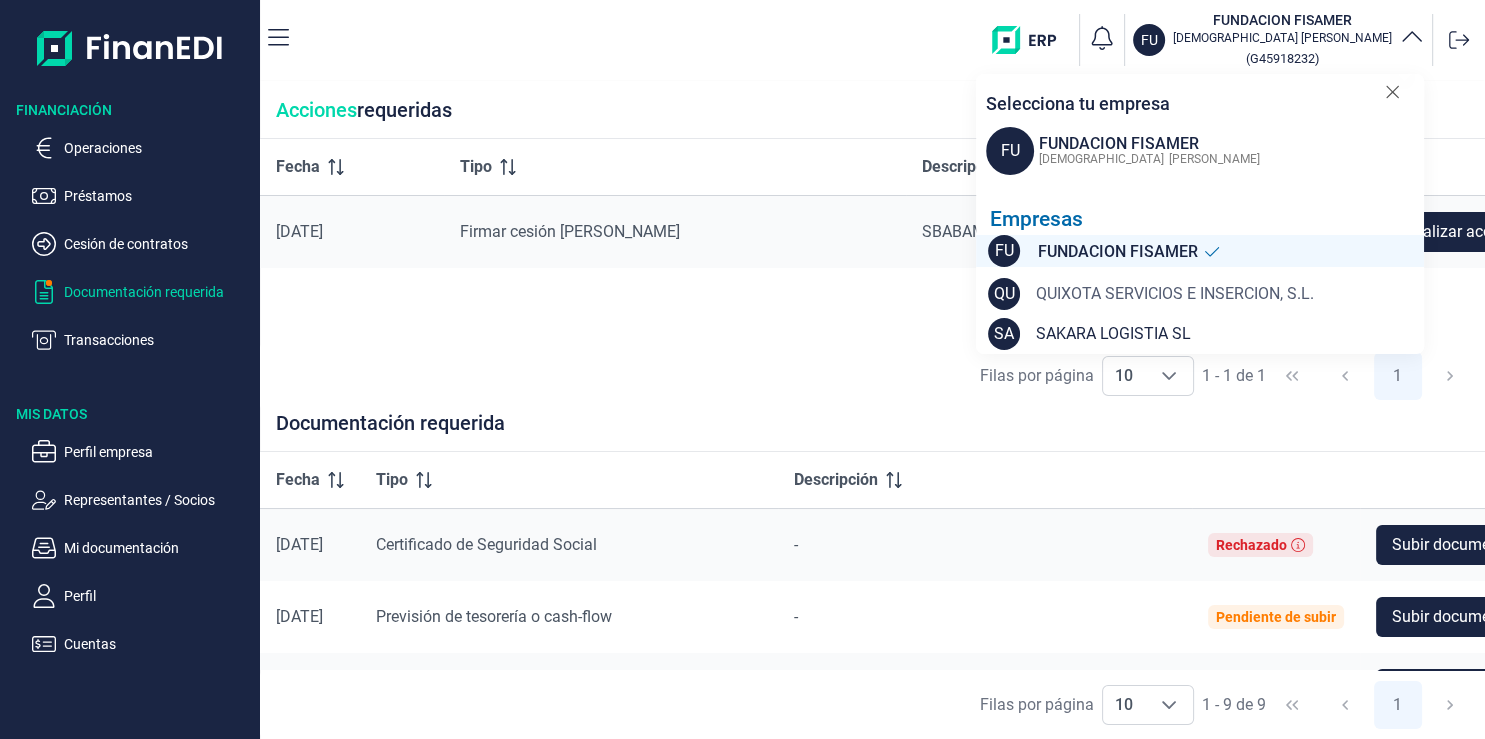 click on "QUIXOTA SERVICIOS E INSERCION, S.L." at bounding box center [1175, 294] 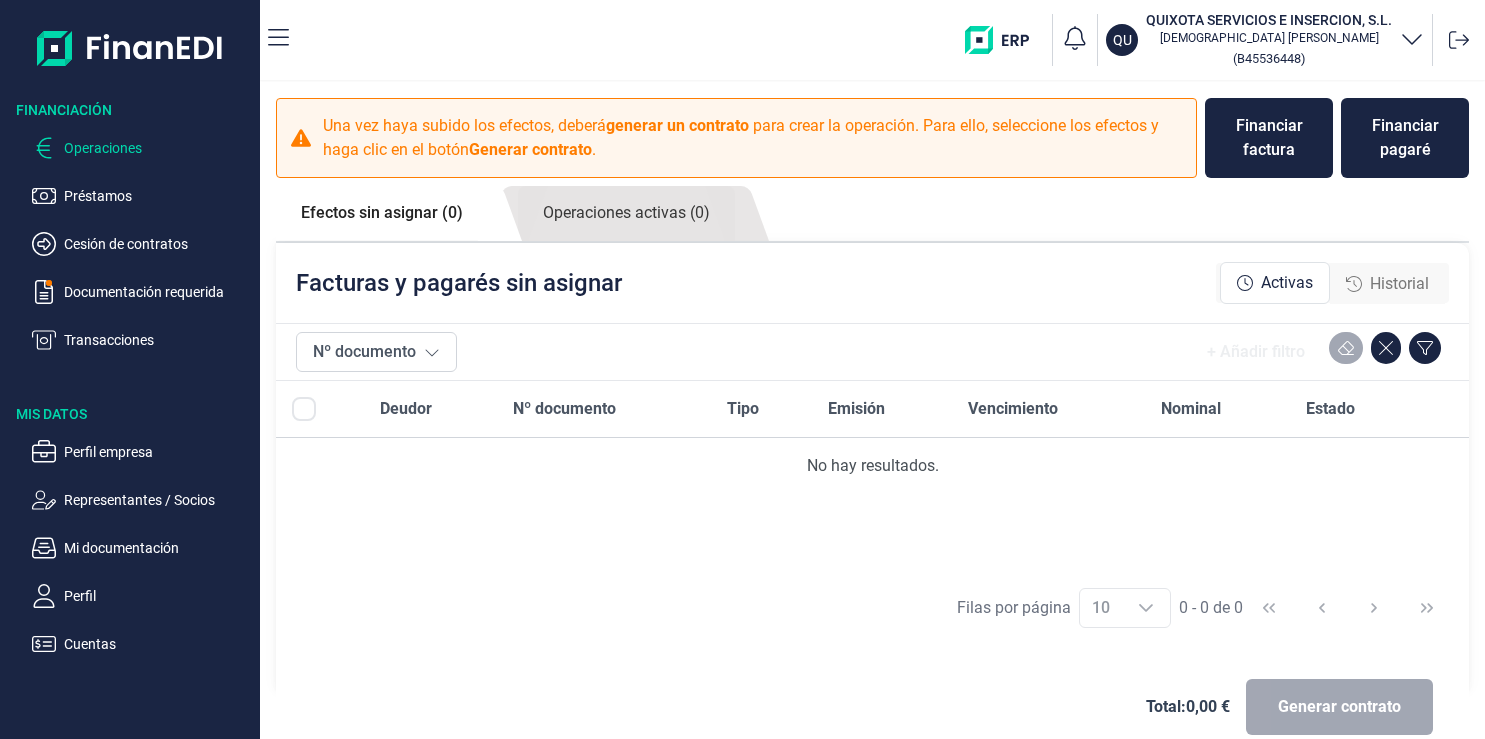 scroll, scrollTop: 0, scrollLeft: 0, axis: both 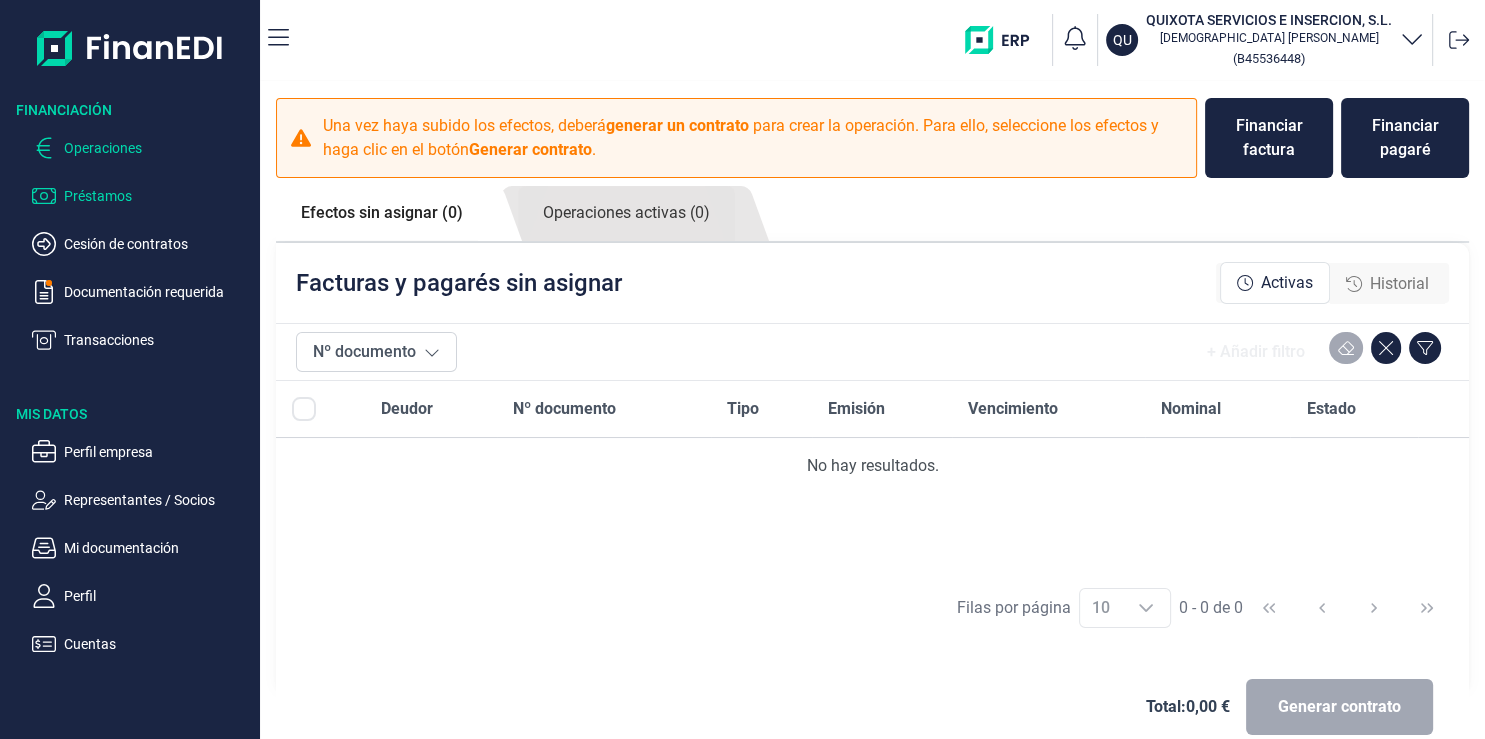 click on "Préstamos" at bounding box center [158, 196] 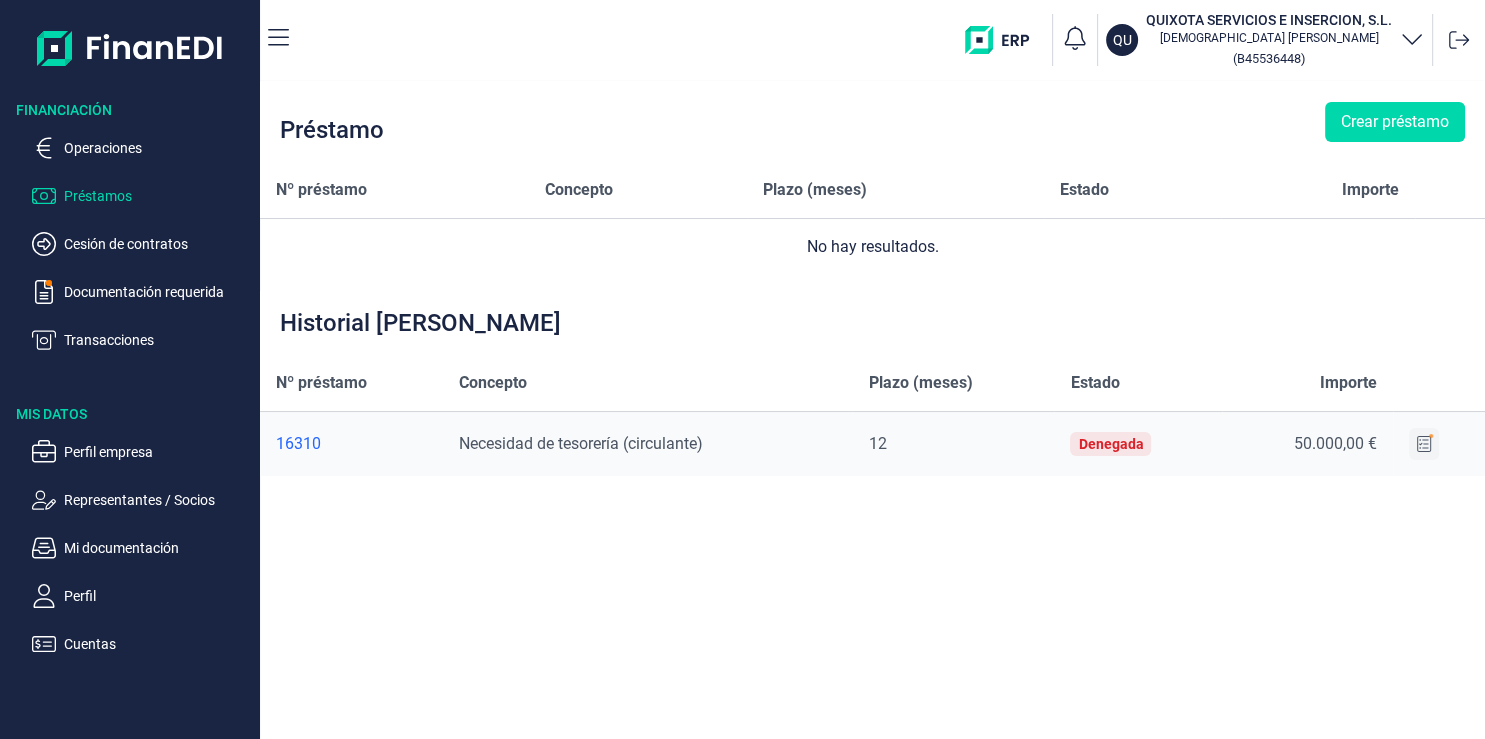 click 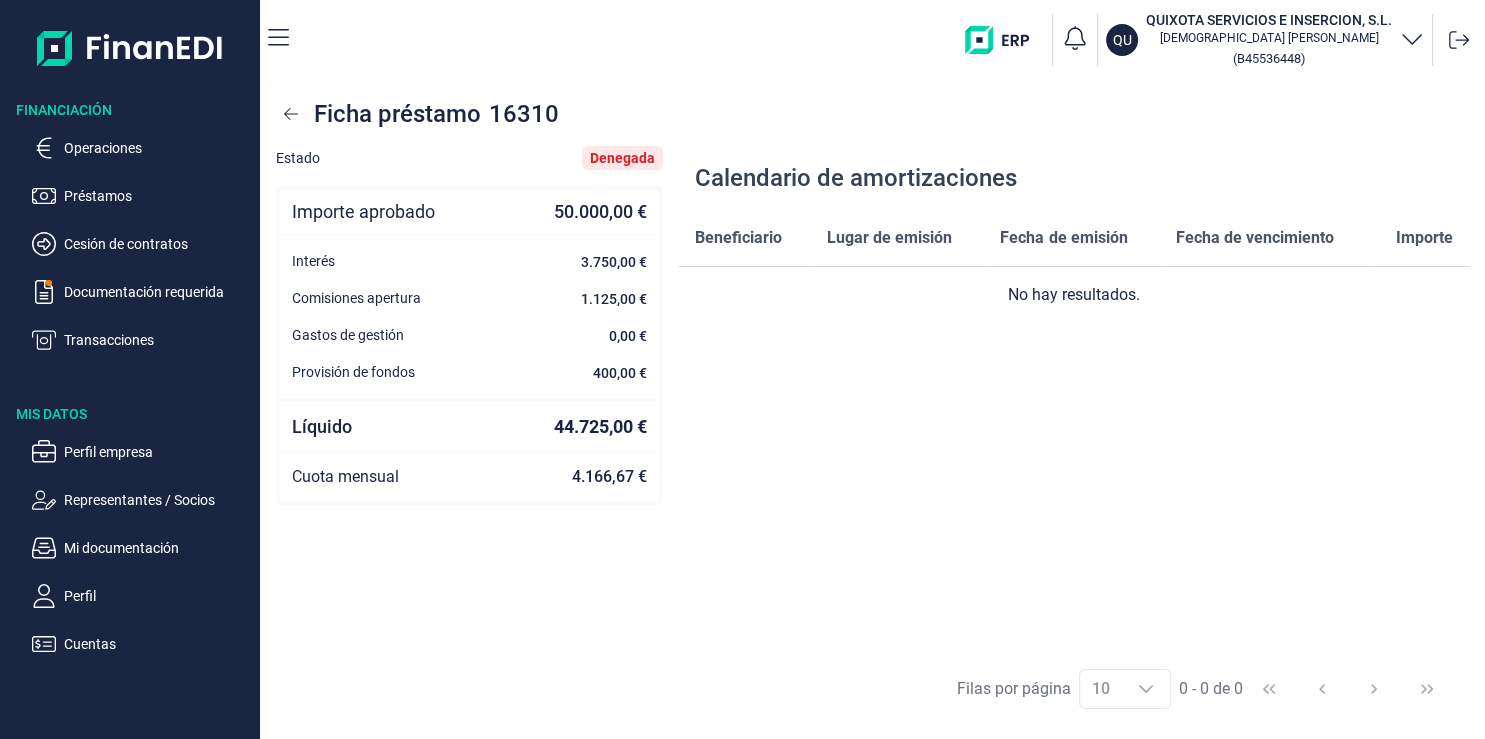 click at bounding box center (1459, 40) 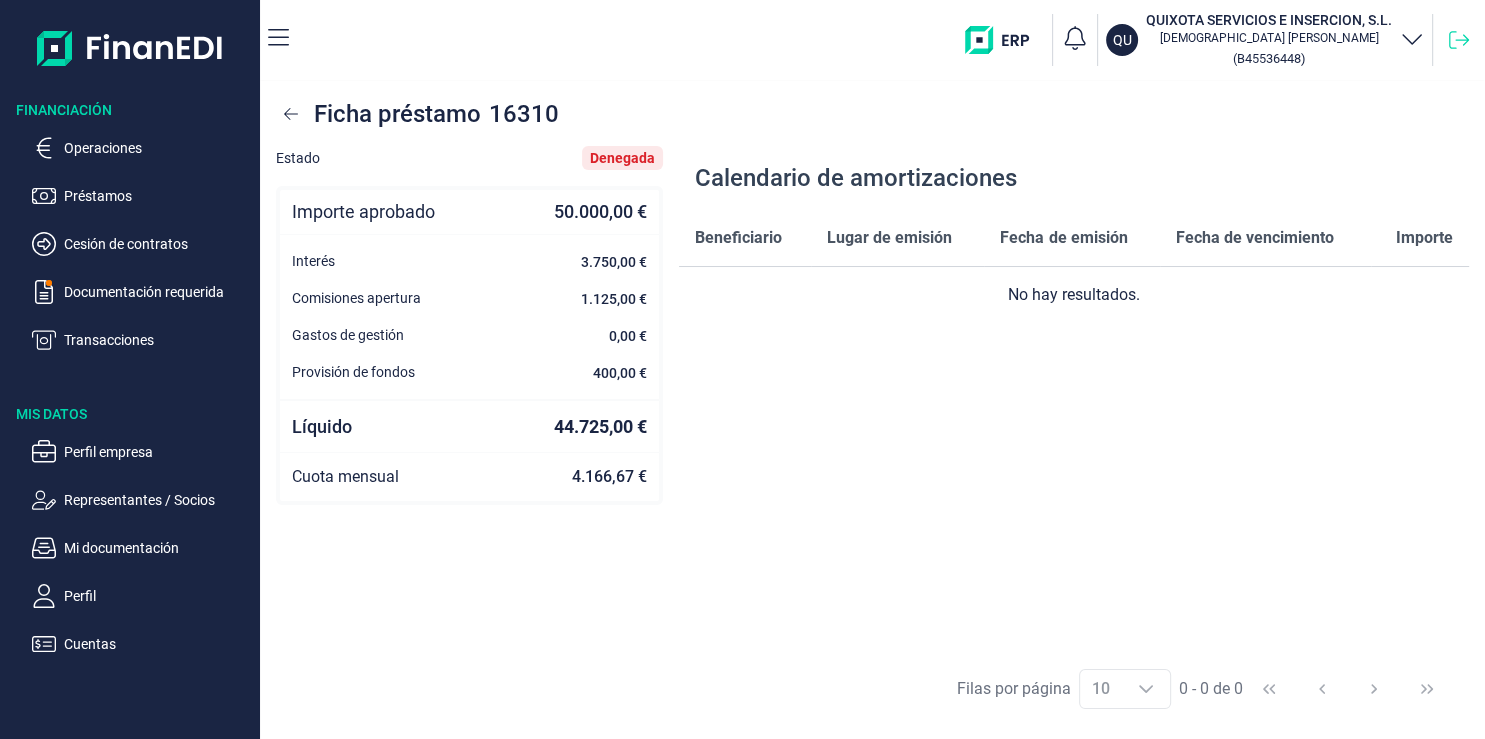 click 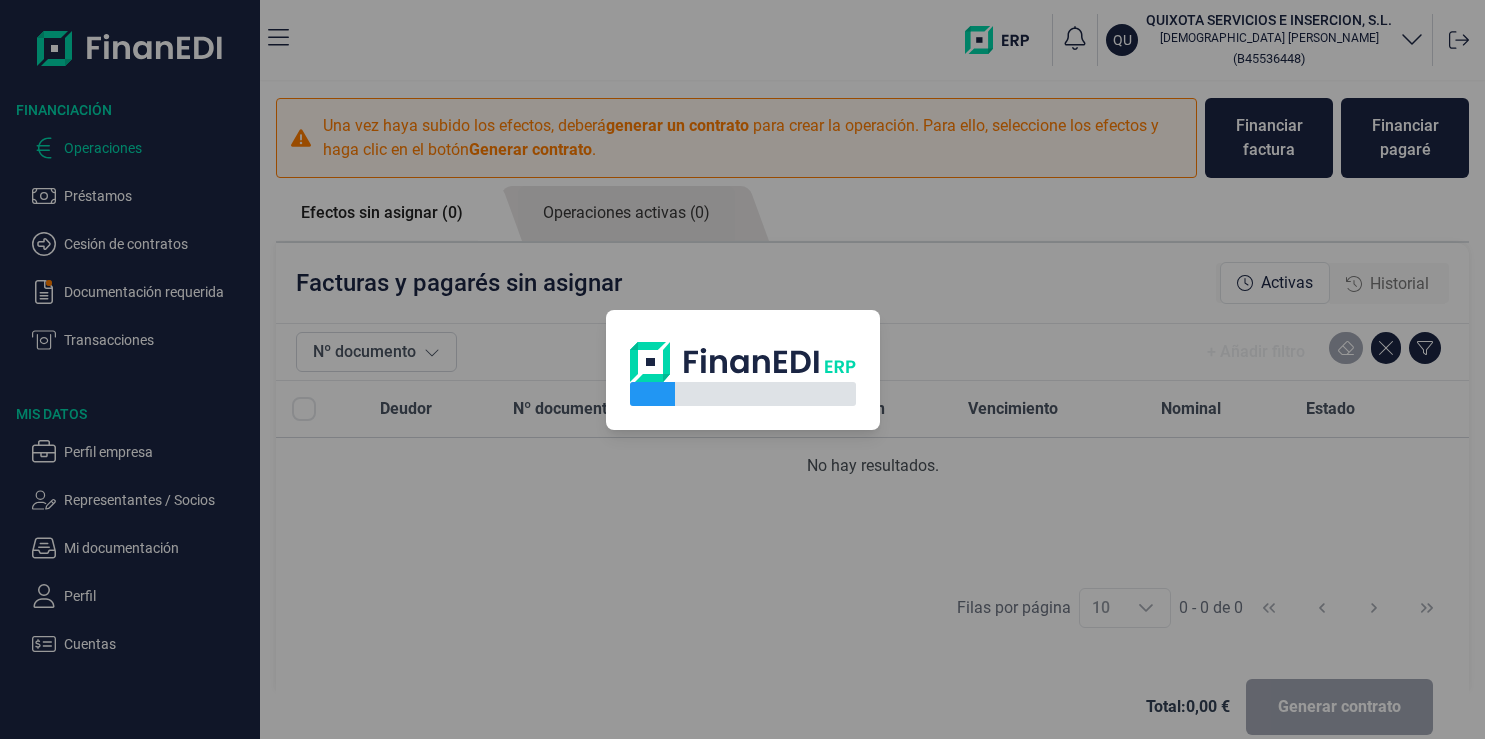 scroll, scrollTop: 0, scrollLeft: 0, axis: both 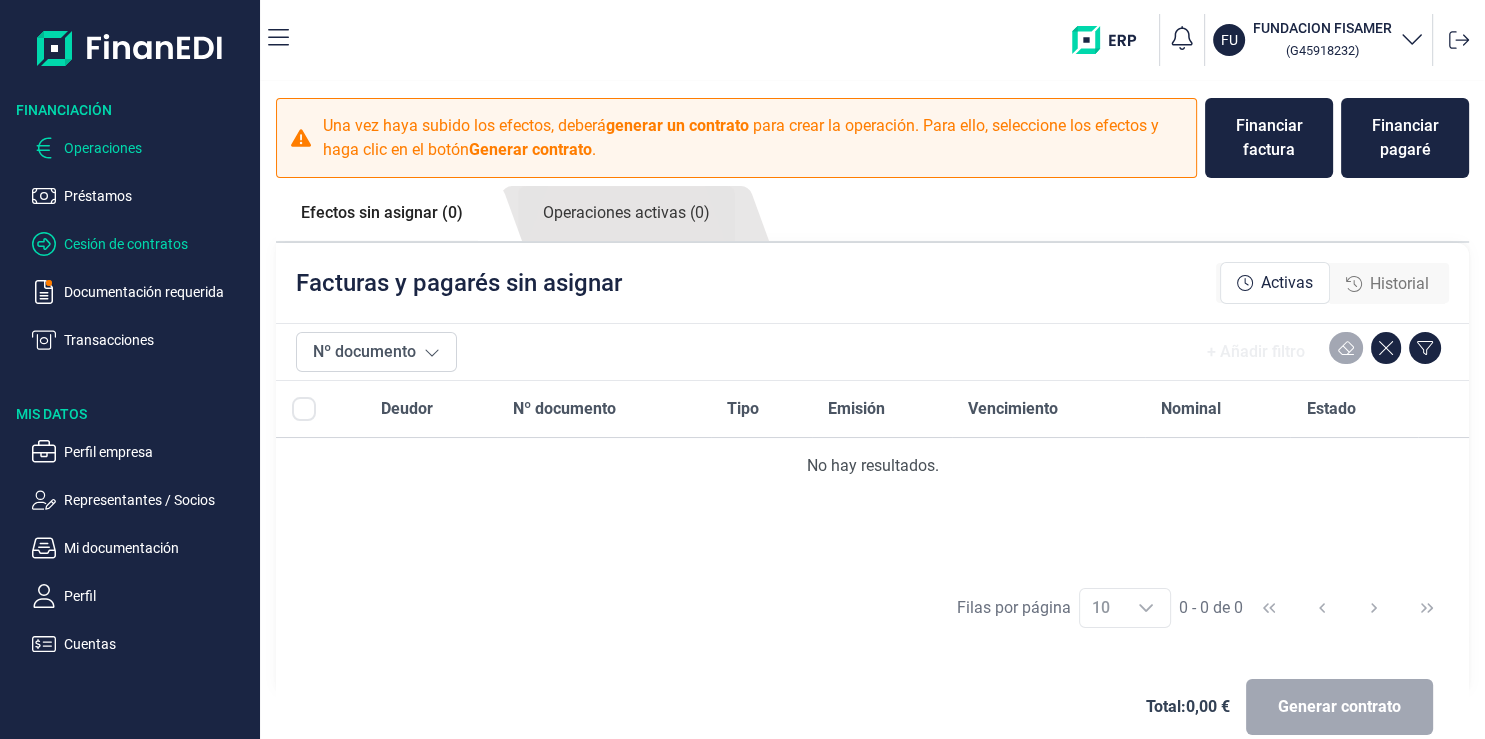 click on "Cesión de contratos" at bounding box center (158, 244) 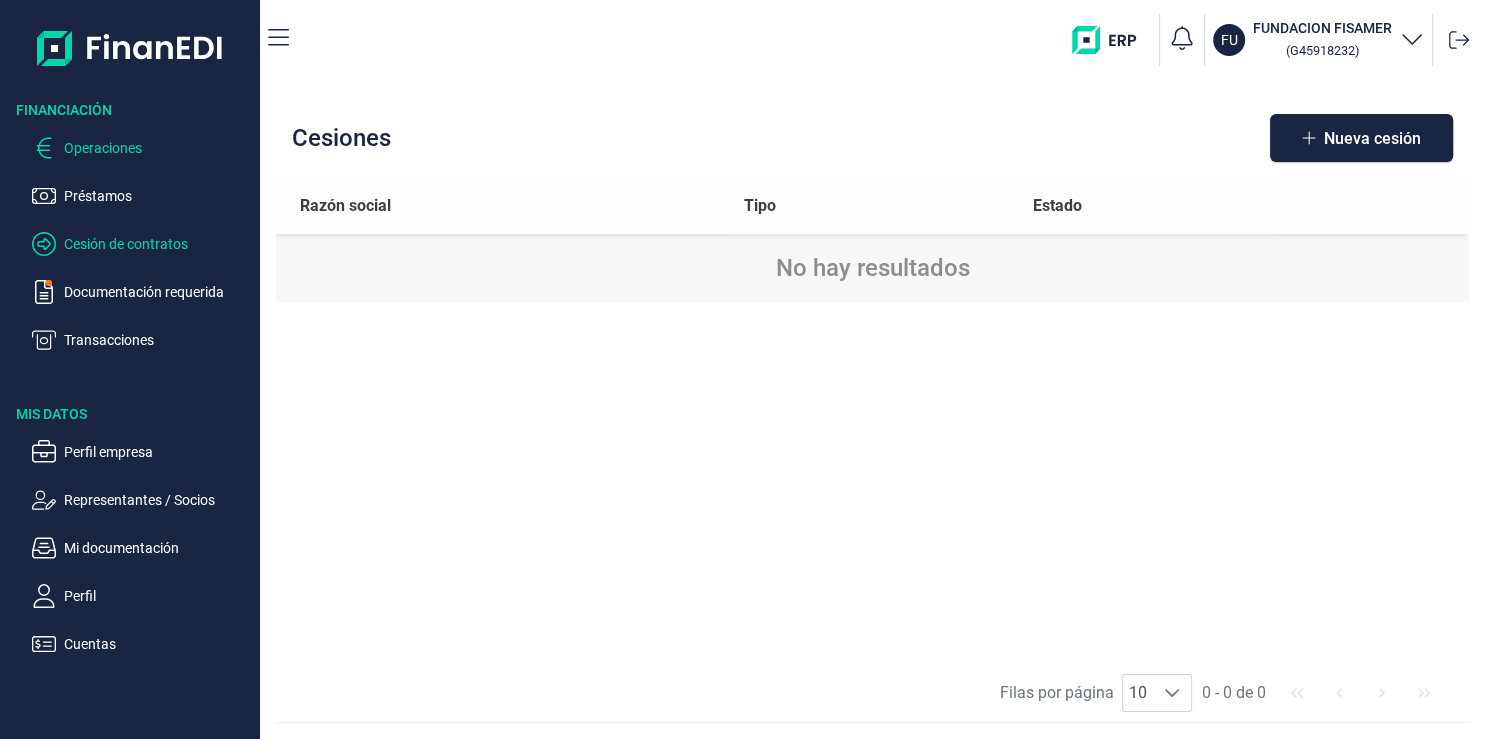click on "Operaciones" at bounding box center [158, 148] 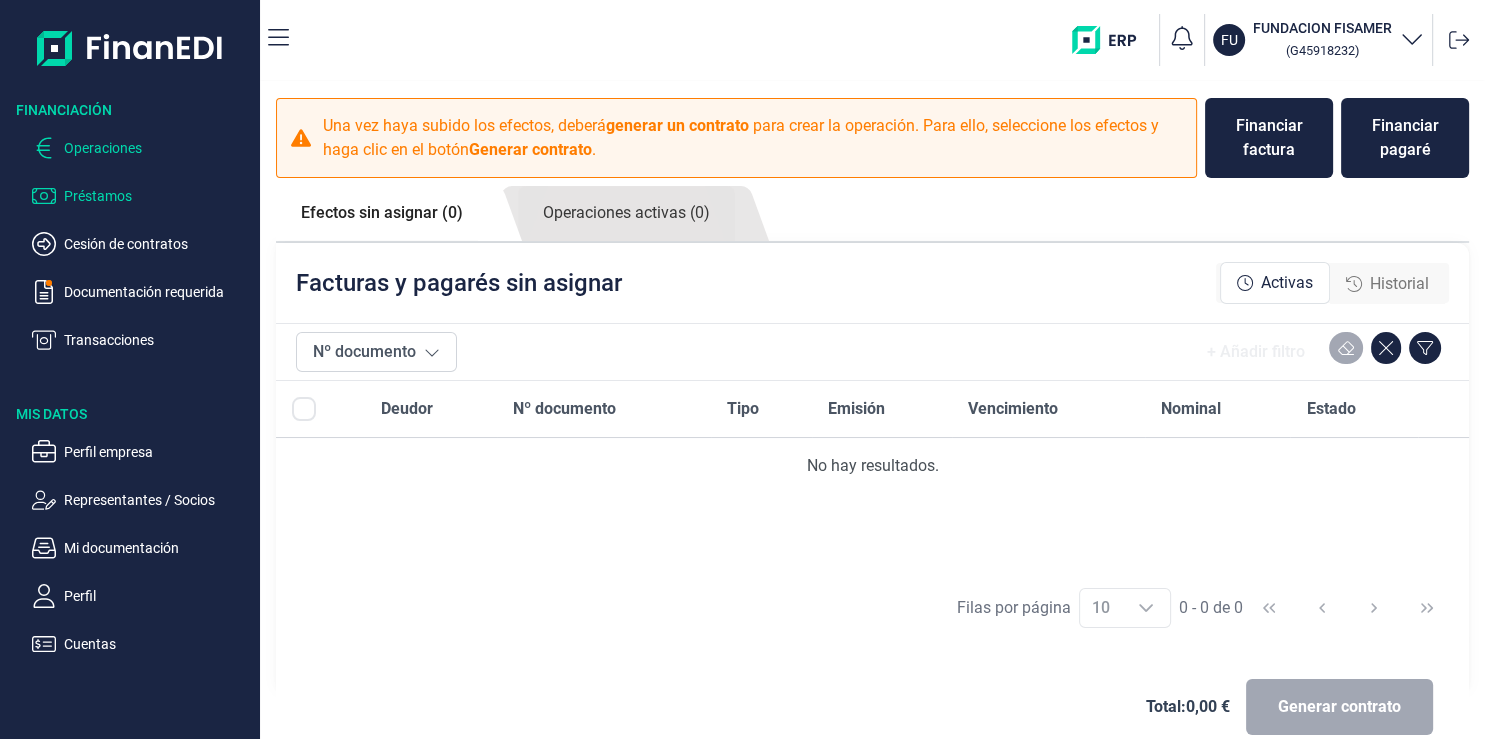 click on "Préstamos" at bounding box center (158, 196) 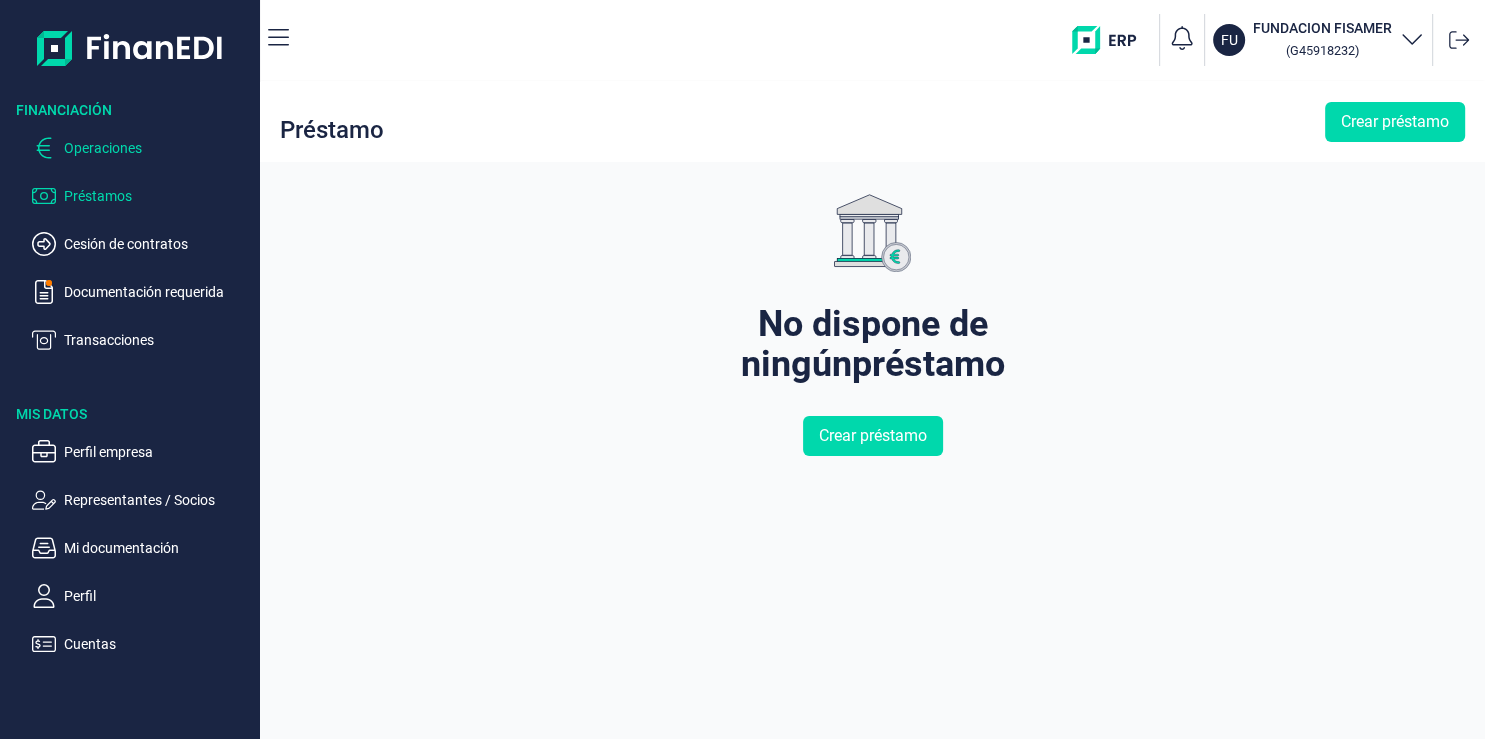 click on "Operaciones" at bounding box center [158, 148] 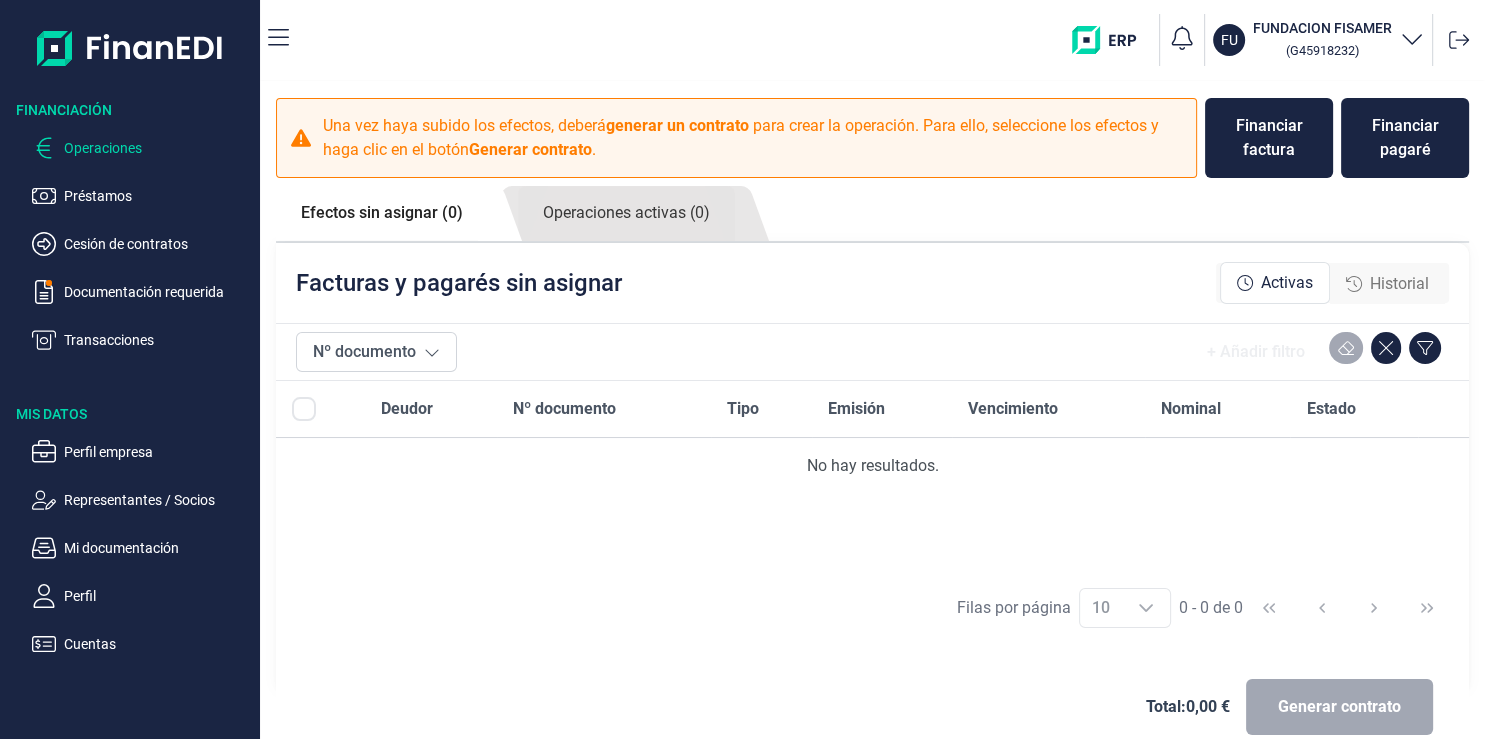 click at bounding box center (1111, 40) 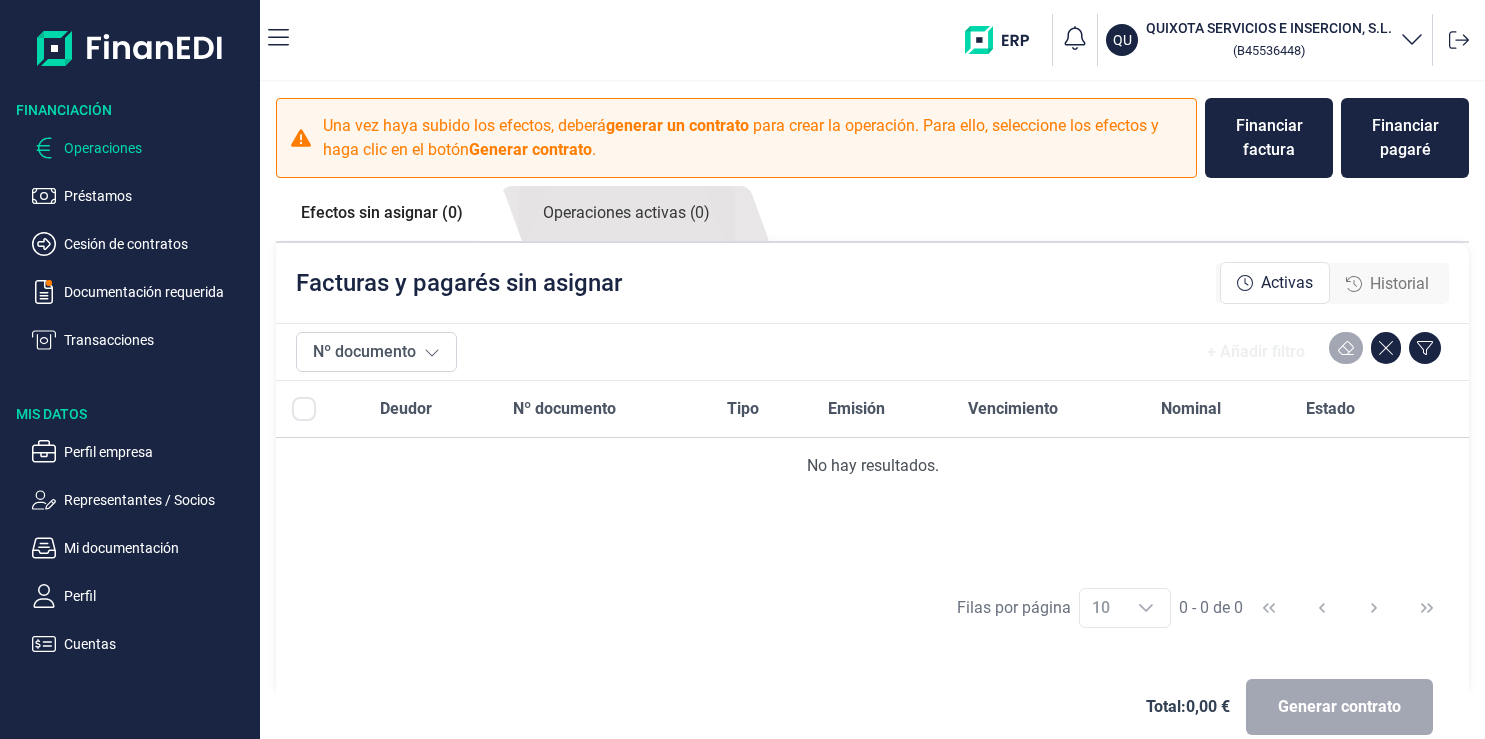 scroll, scrollTop: 0, scrollLeft: 0, axis: both 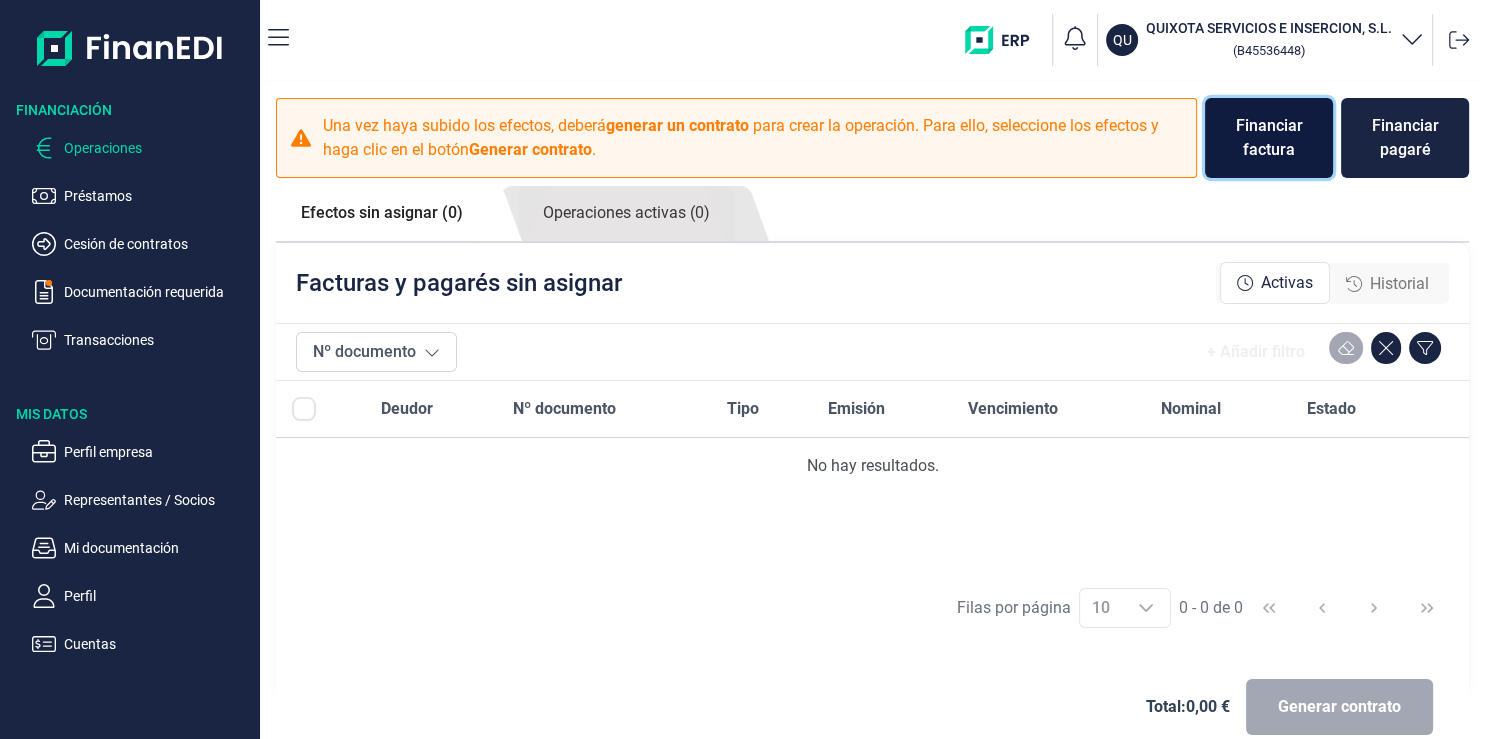 click on "Financiar factura" at bounding box center [1269, 138] 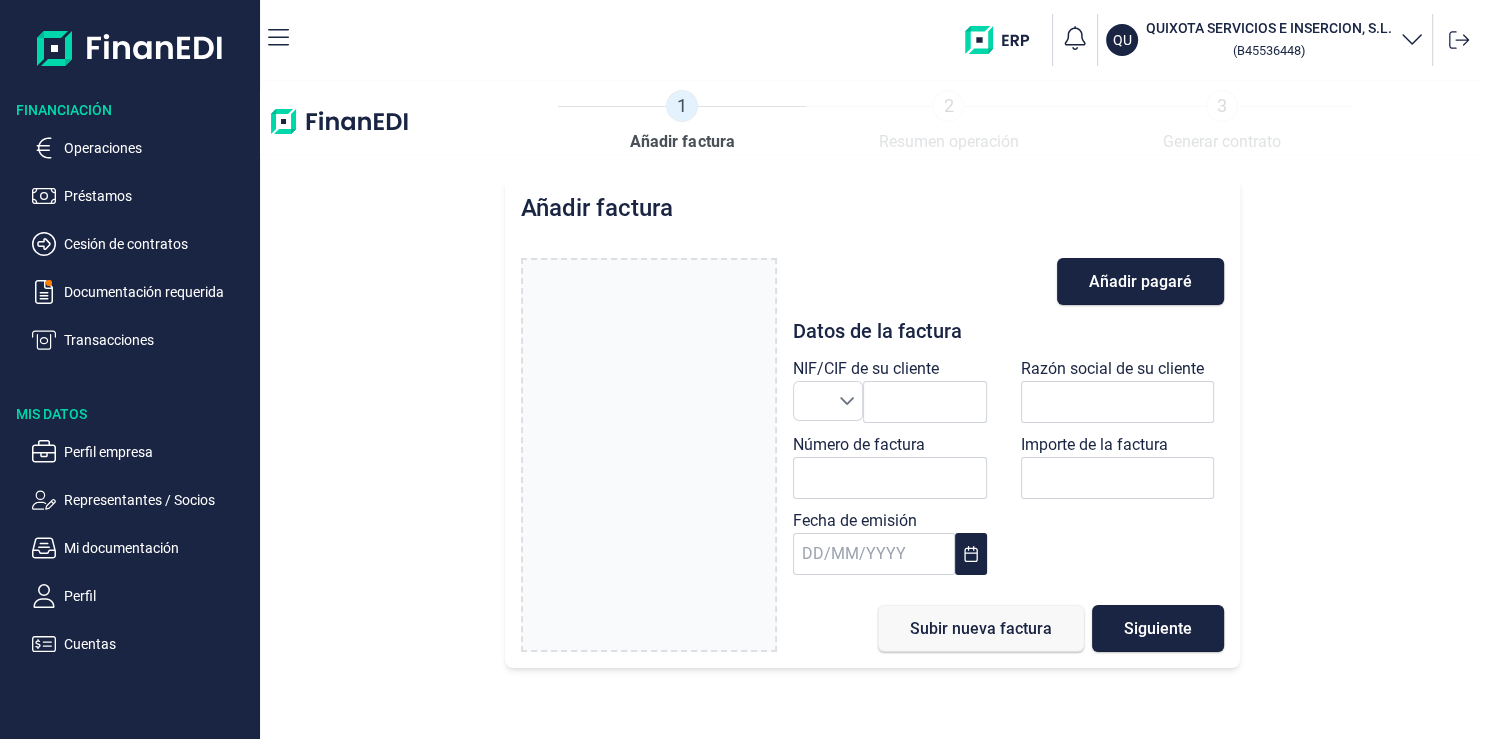 type on "0,00 €" 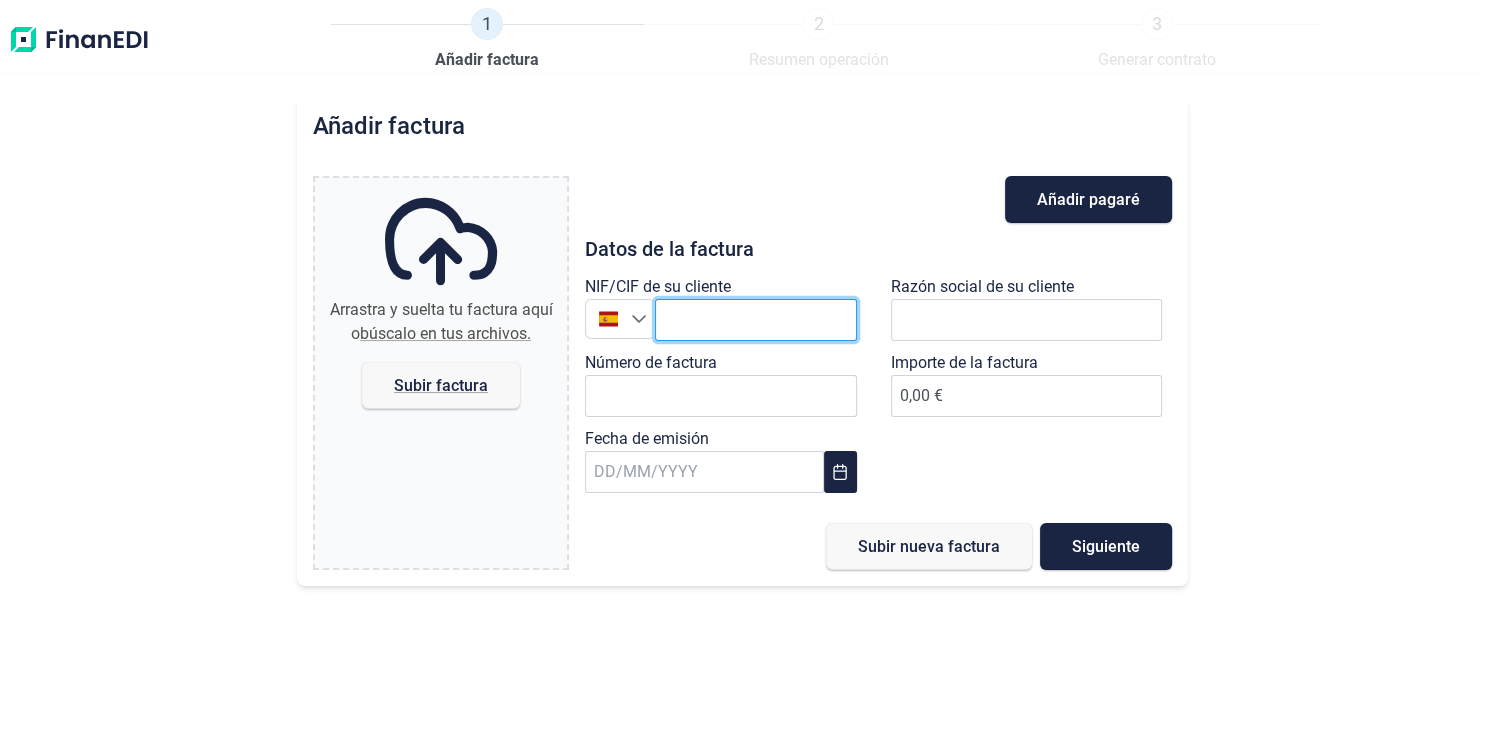 click at bounding box center [756, 320] 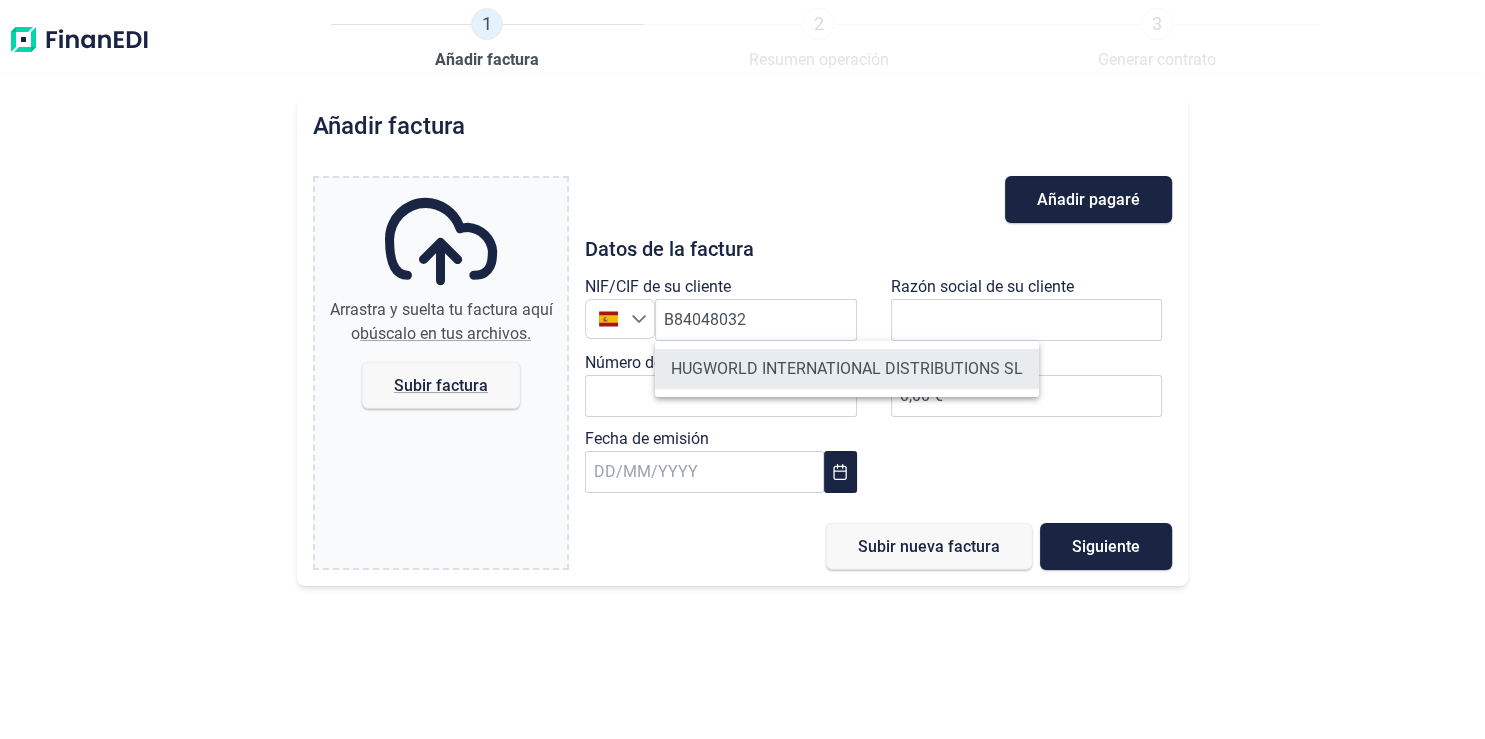 click on "HUGWORLD INTERNATIONAL DISTRIBUTIONS SL" at bounding box center [847, 369] 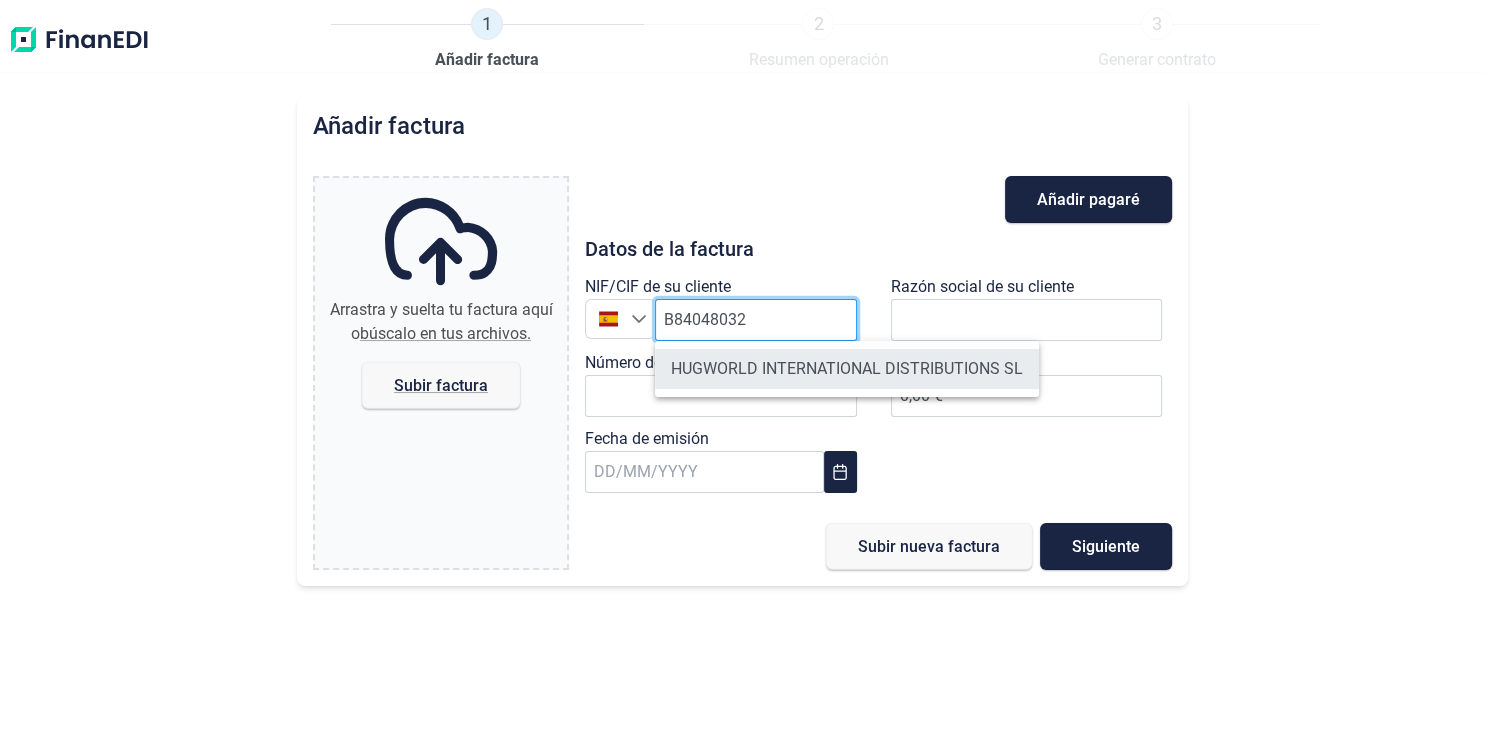 type on "B84048032" 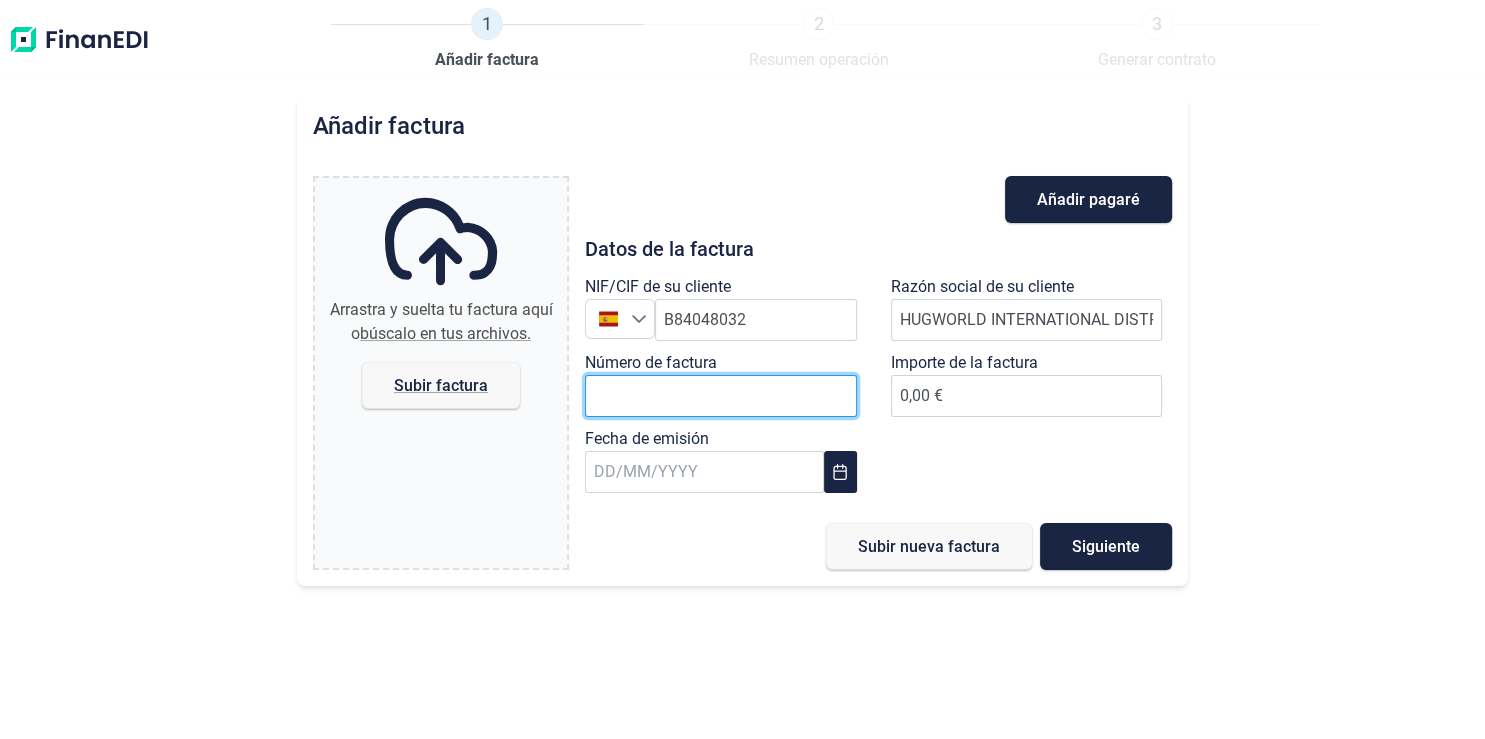 click on "Número de factura" at bounding box center (721, 396) 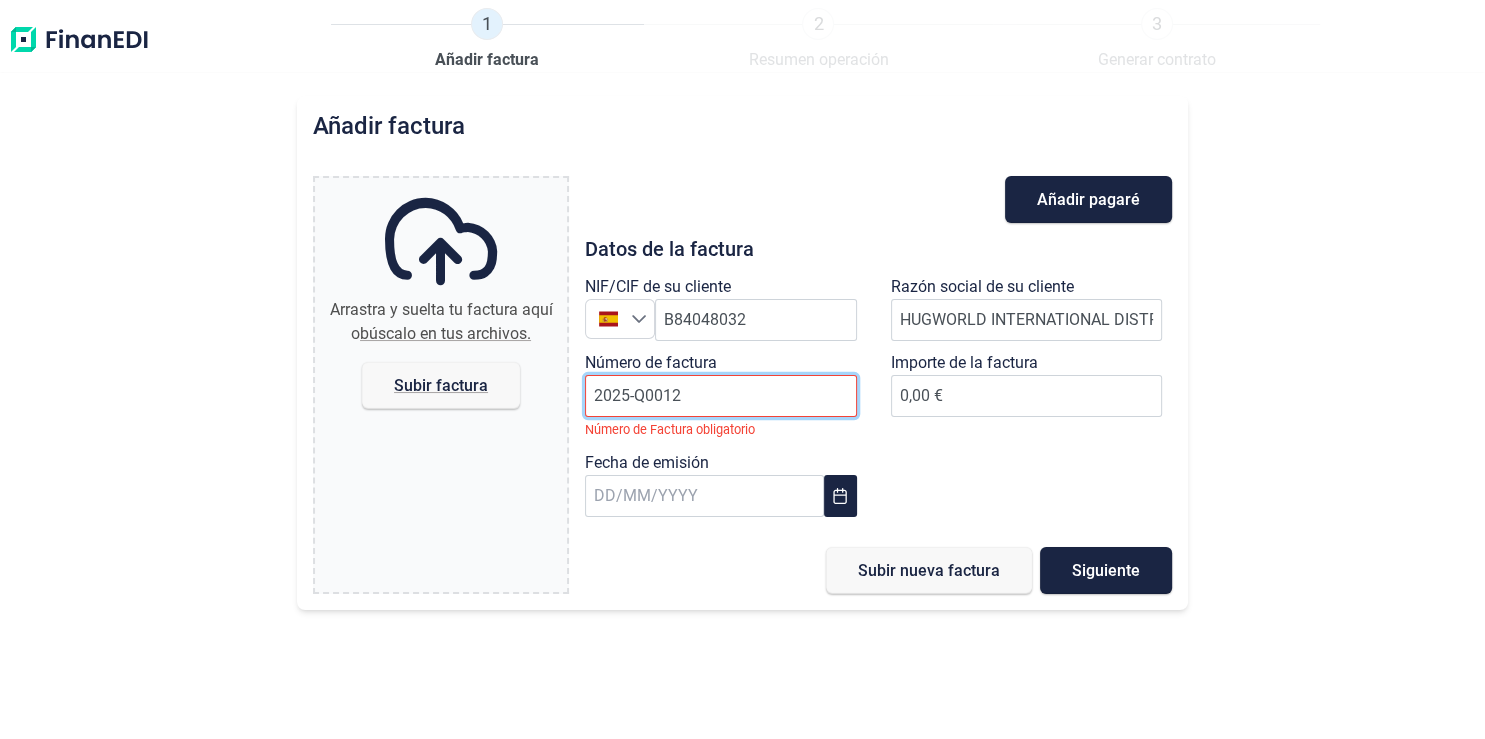 type on "2025-Q0012" 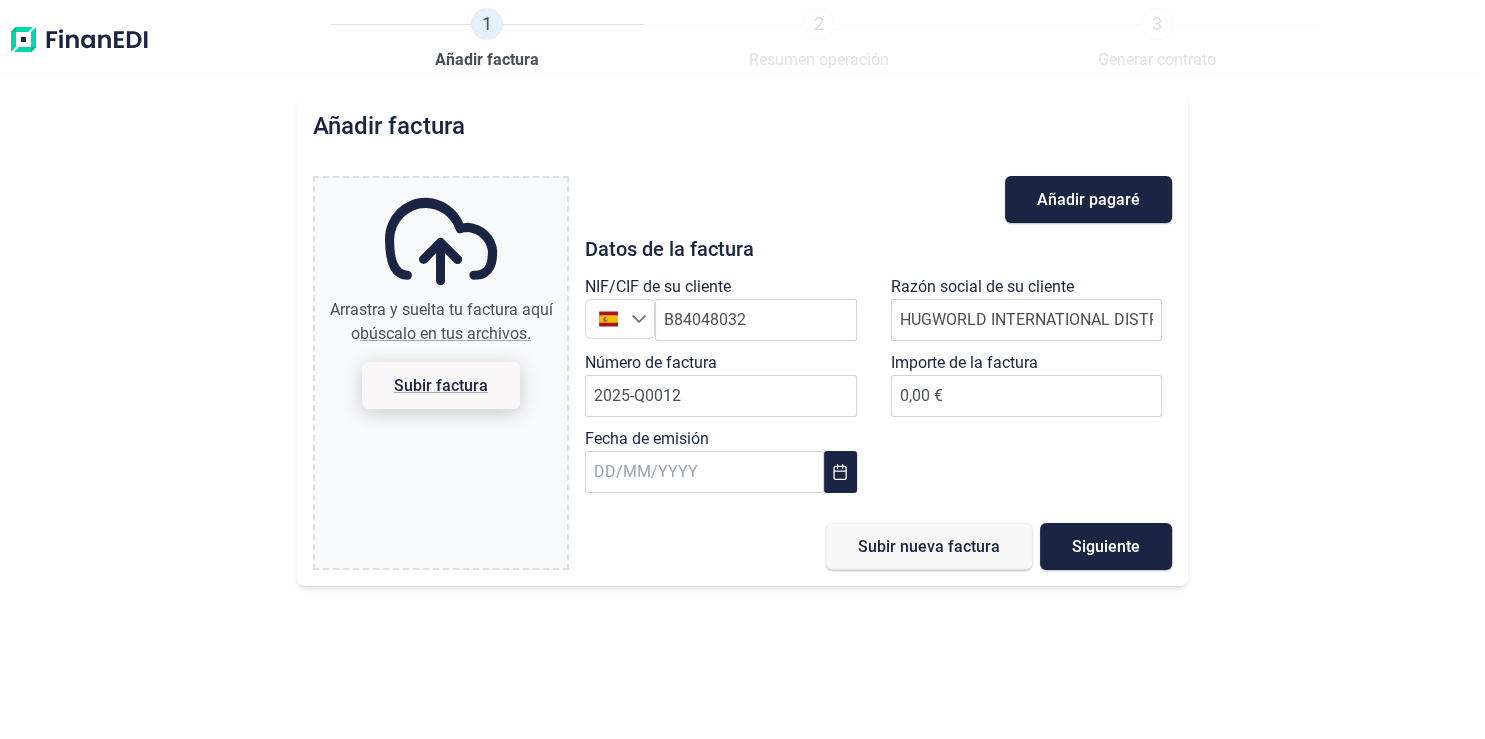 click on "Subir factura" at bounding box center [441, 385] 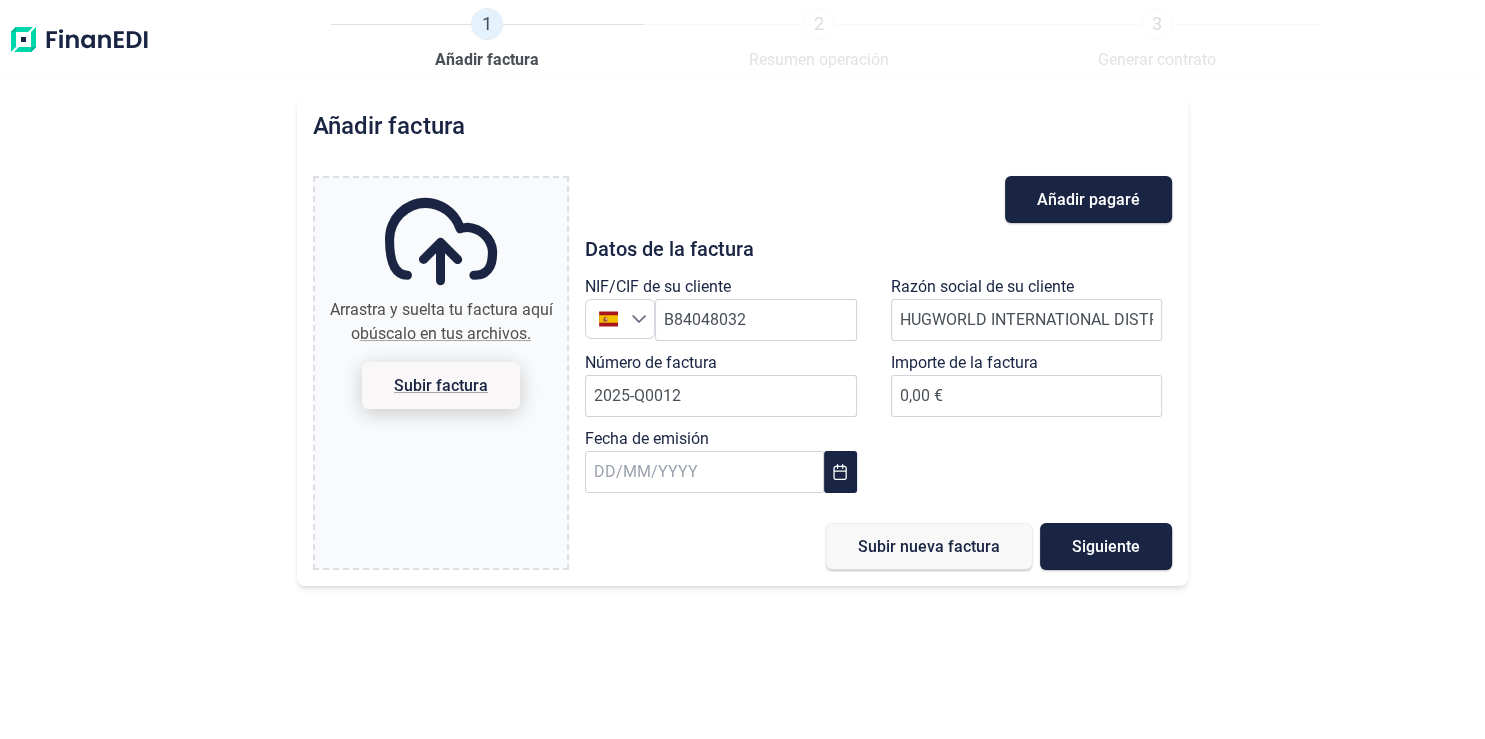 type on "C:\fakepath\FACTURA 2025-Q0012 [DATE] CRISTALINAS.pdf" 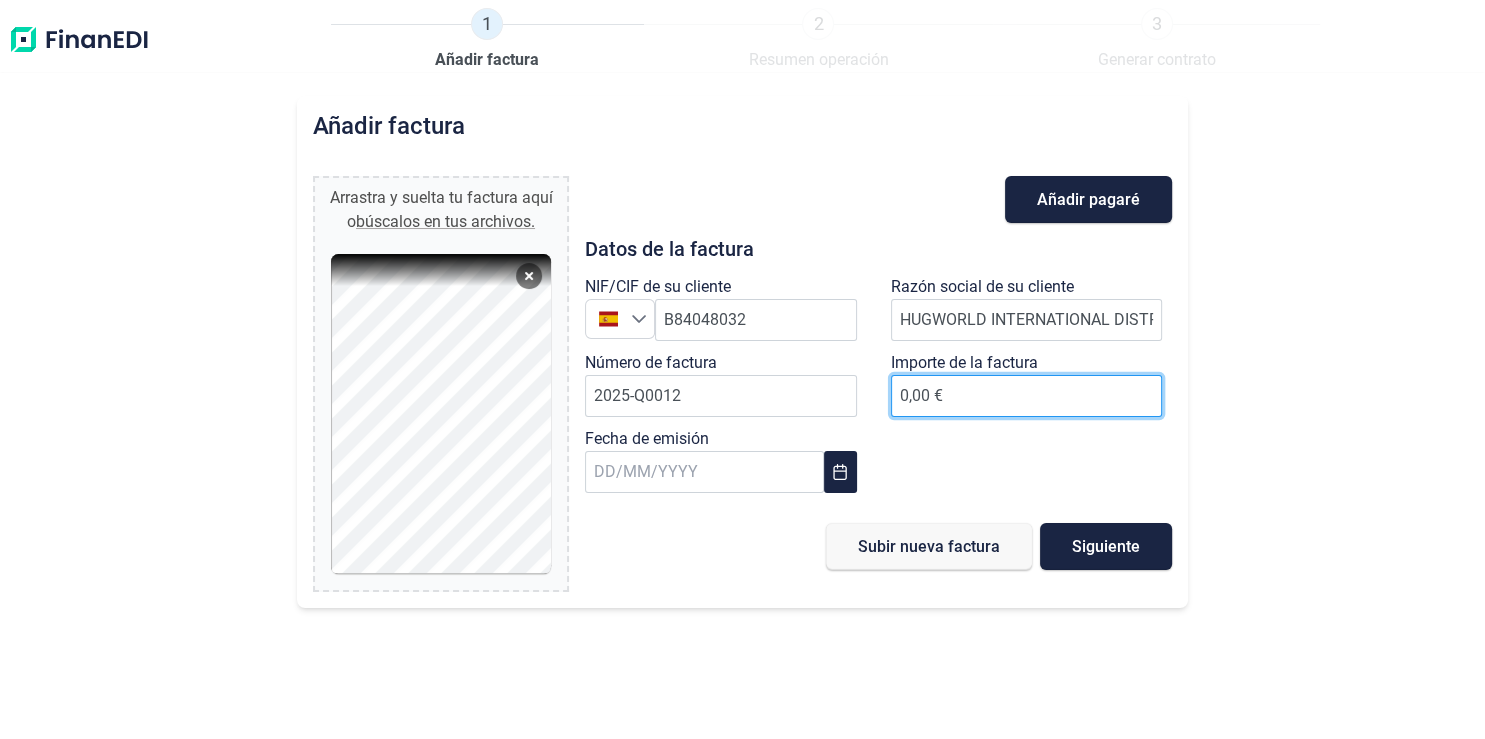 click on "0,00 €" at bounding box center (1027, 395) 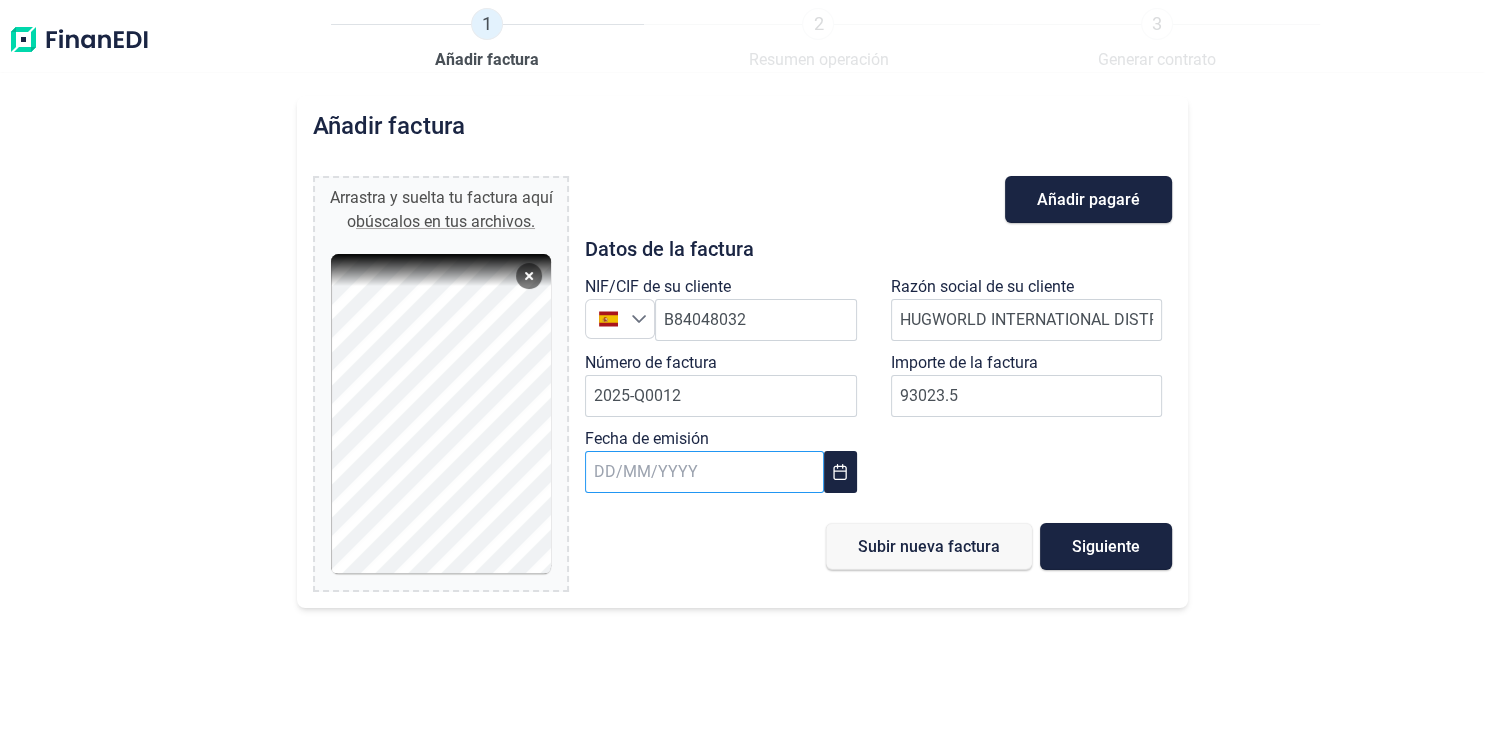 type on "93.023,50 €" 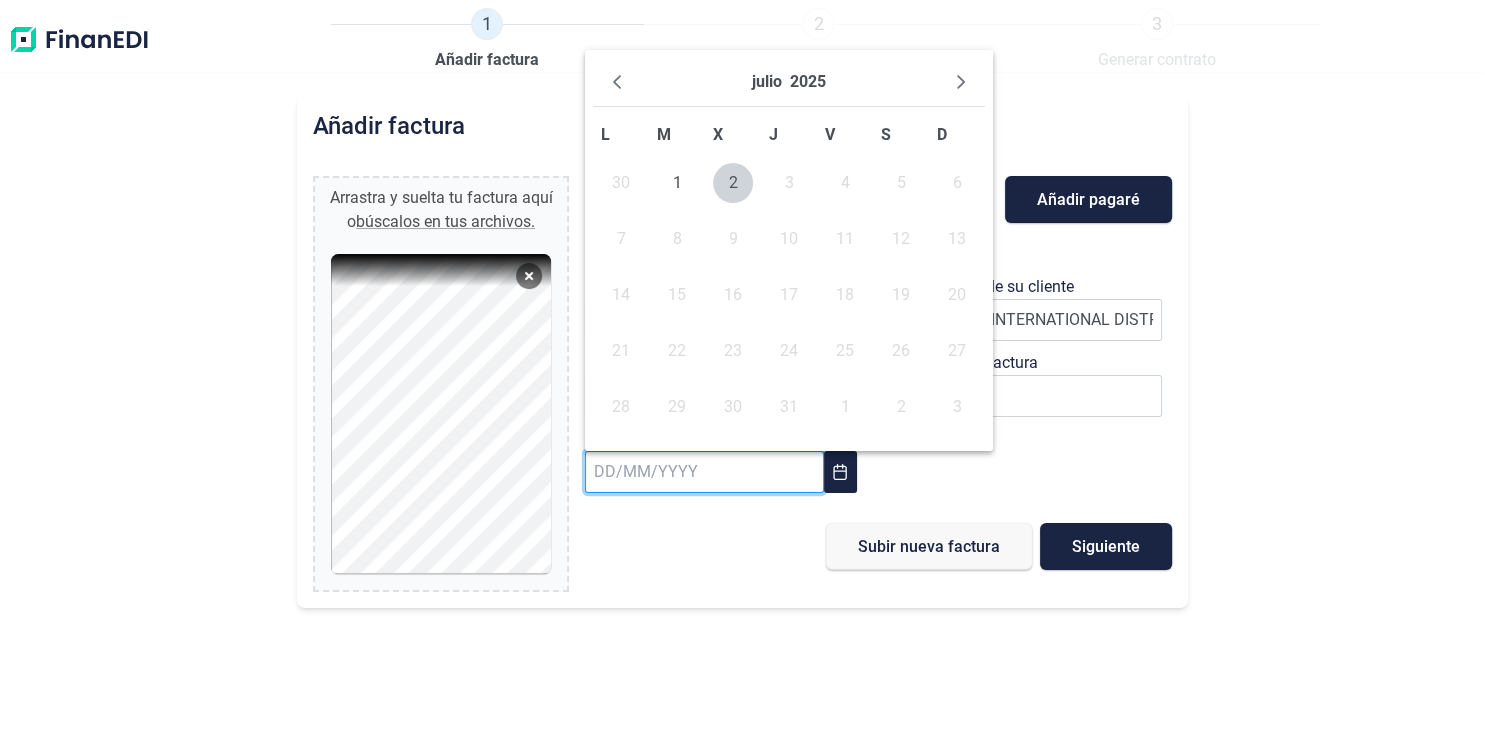 click at bounding box center [704, 472] 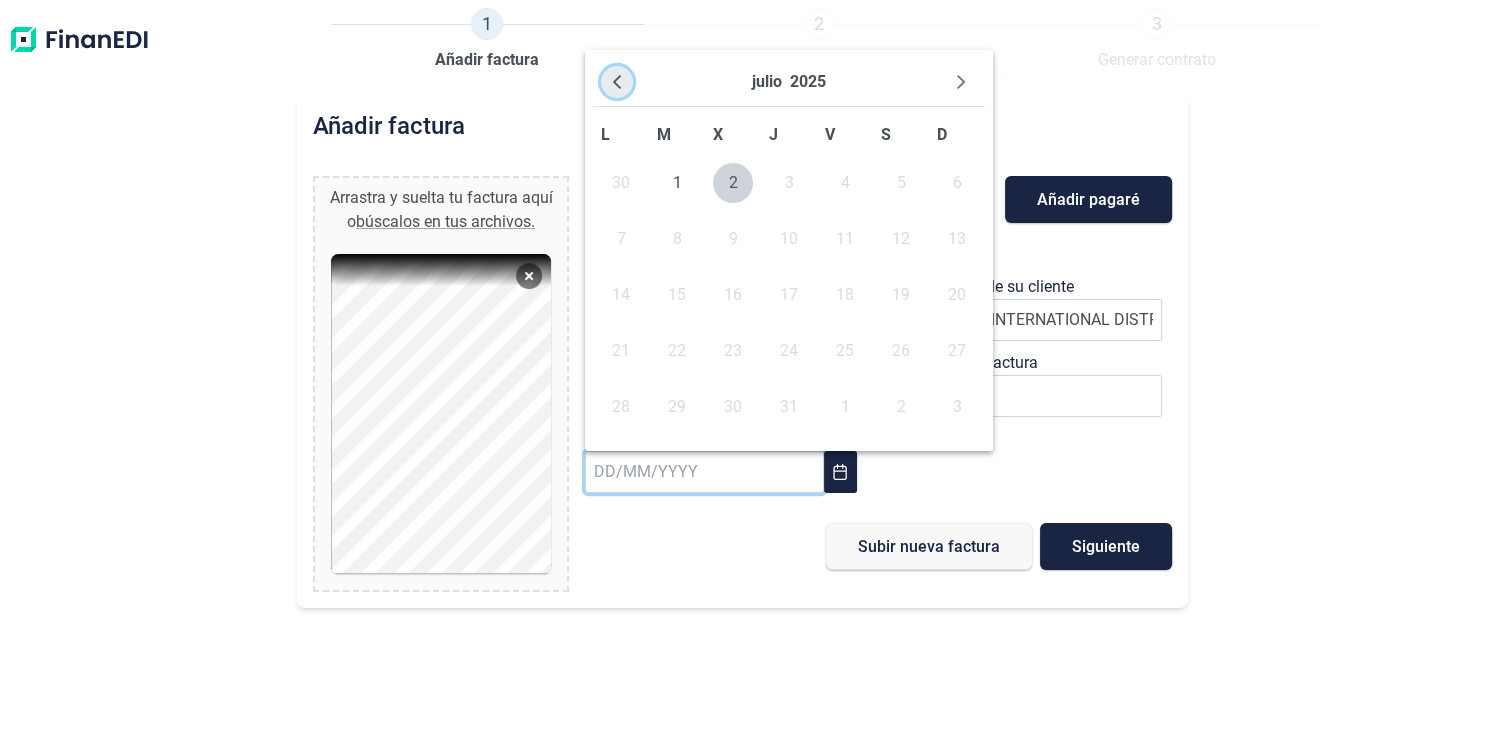 click 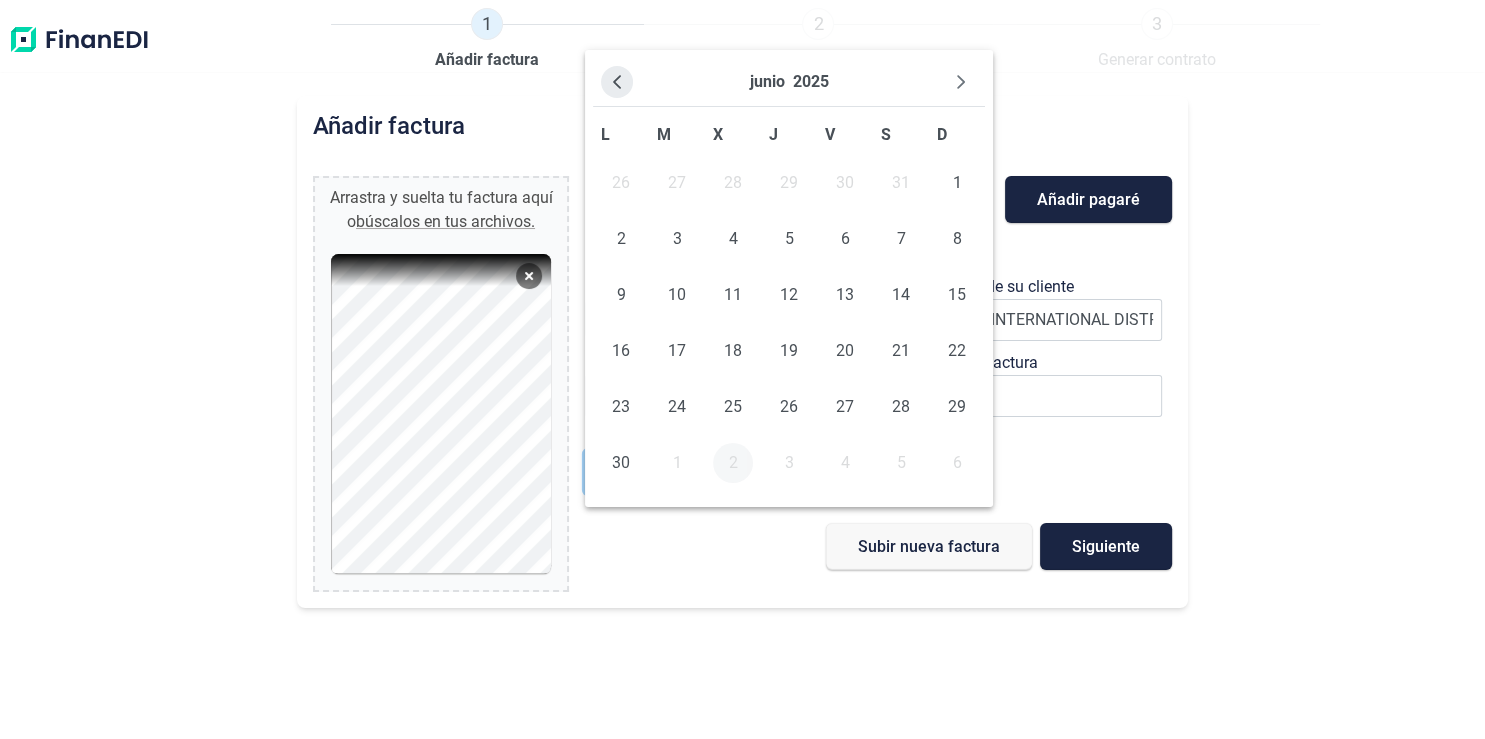 click at bounding box center (617, 82) 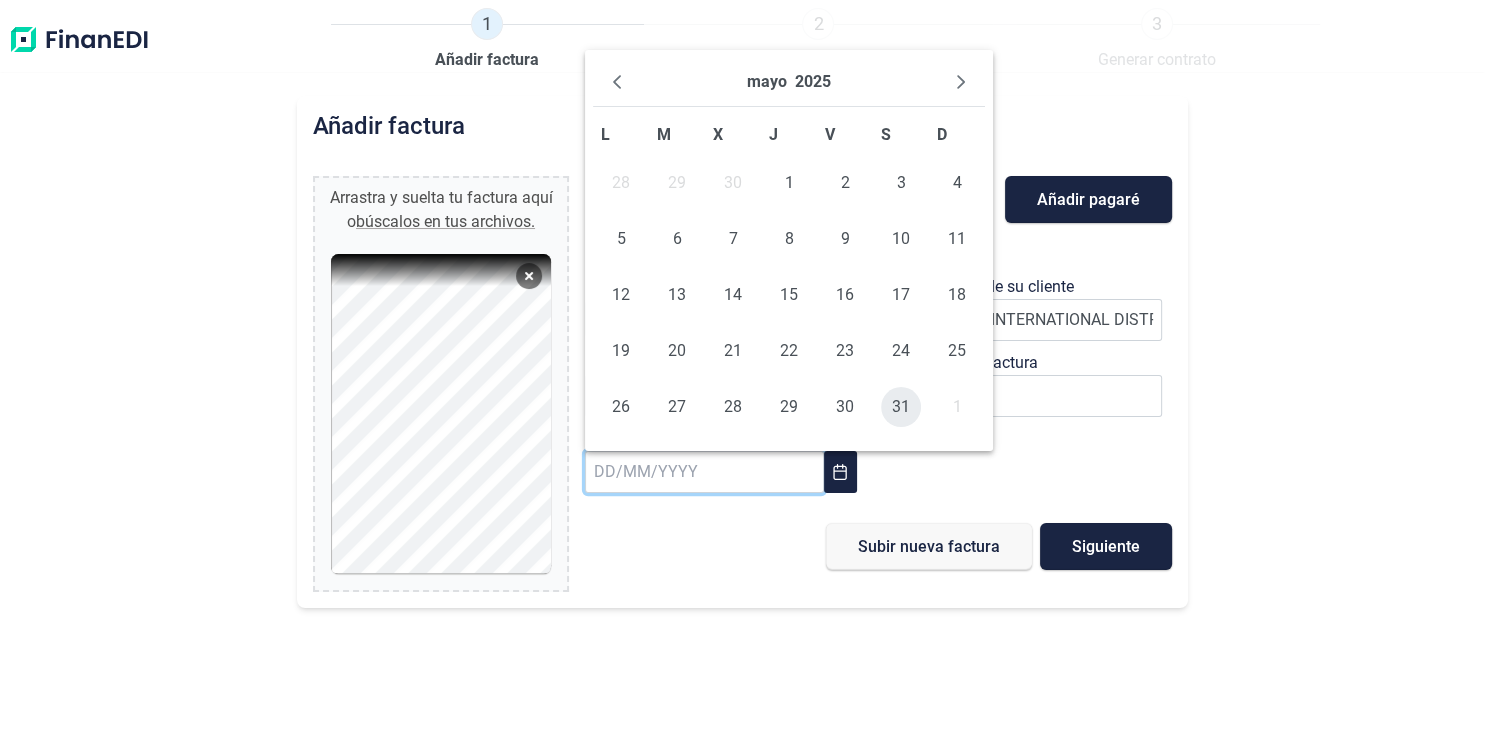 click on "31" at bounding box center [901, 407] 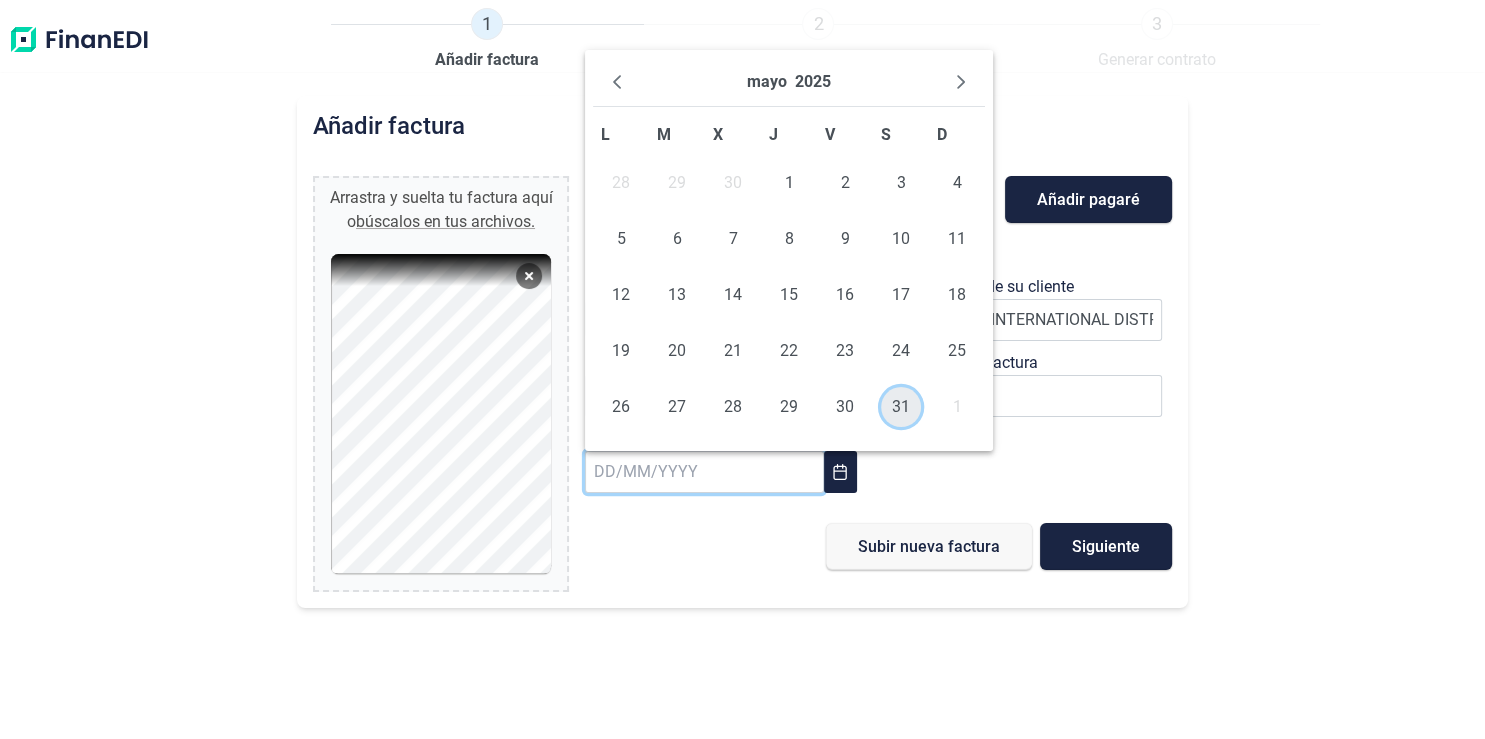 type on "[DATE]" 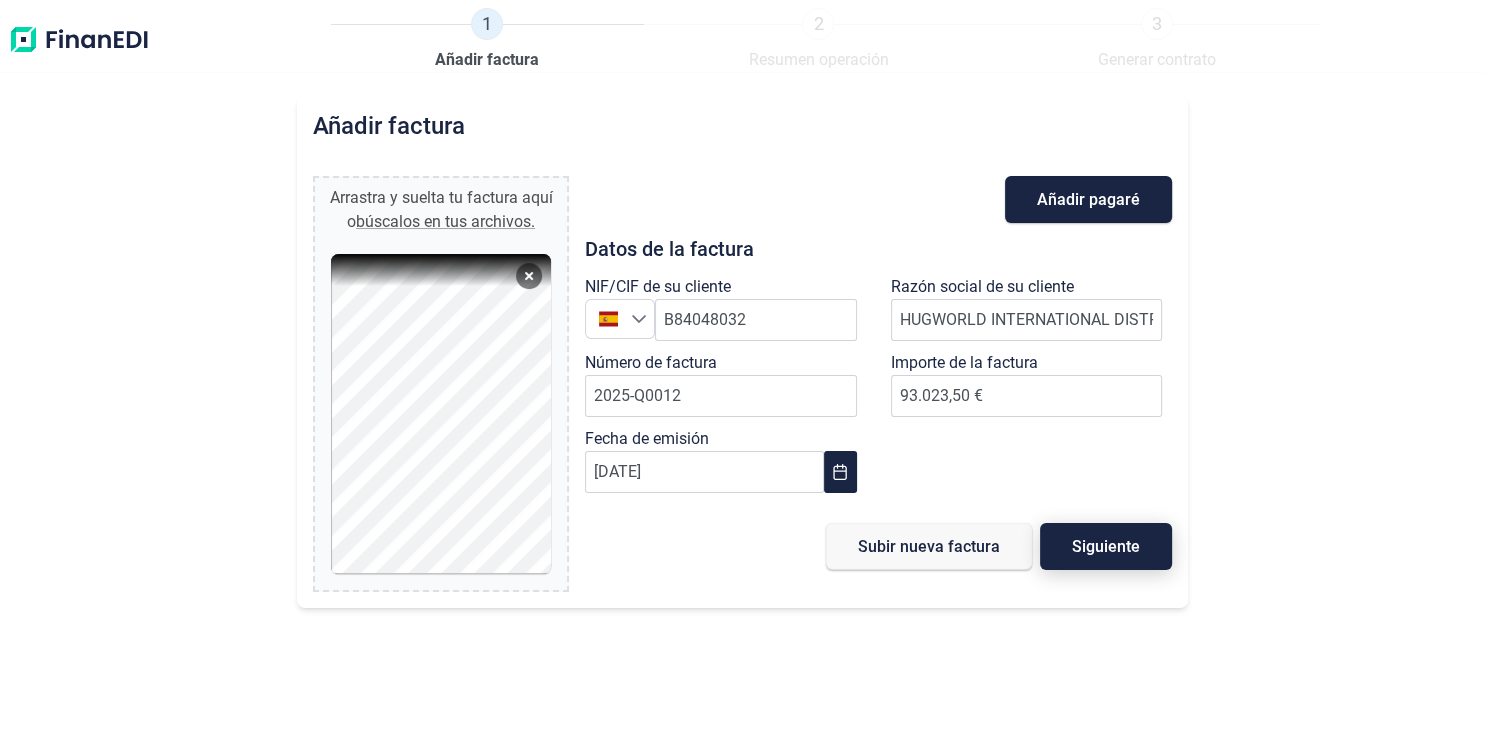click on "Siguiente" at bounding box center (1106, 546) 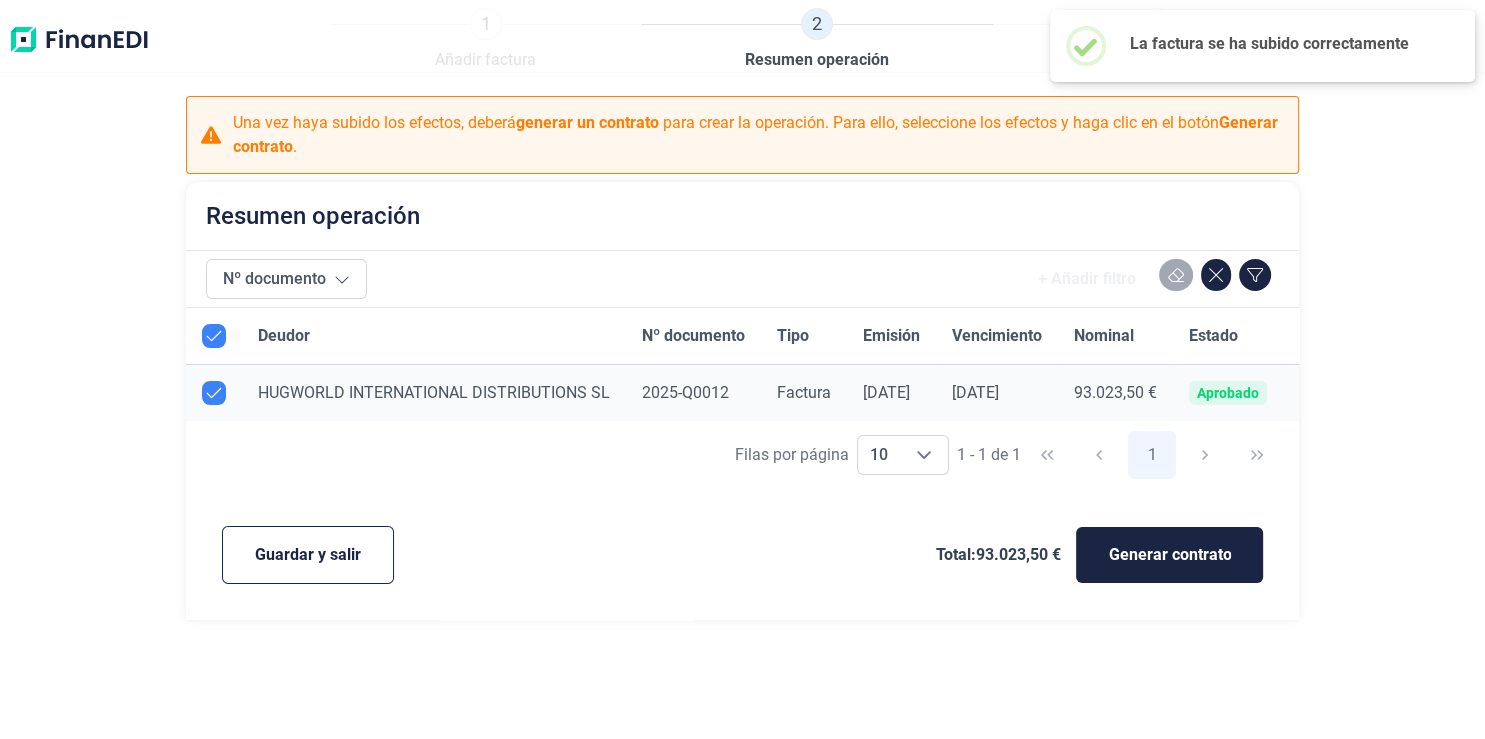 checkbox on "true" 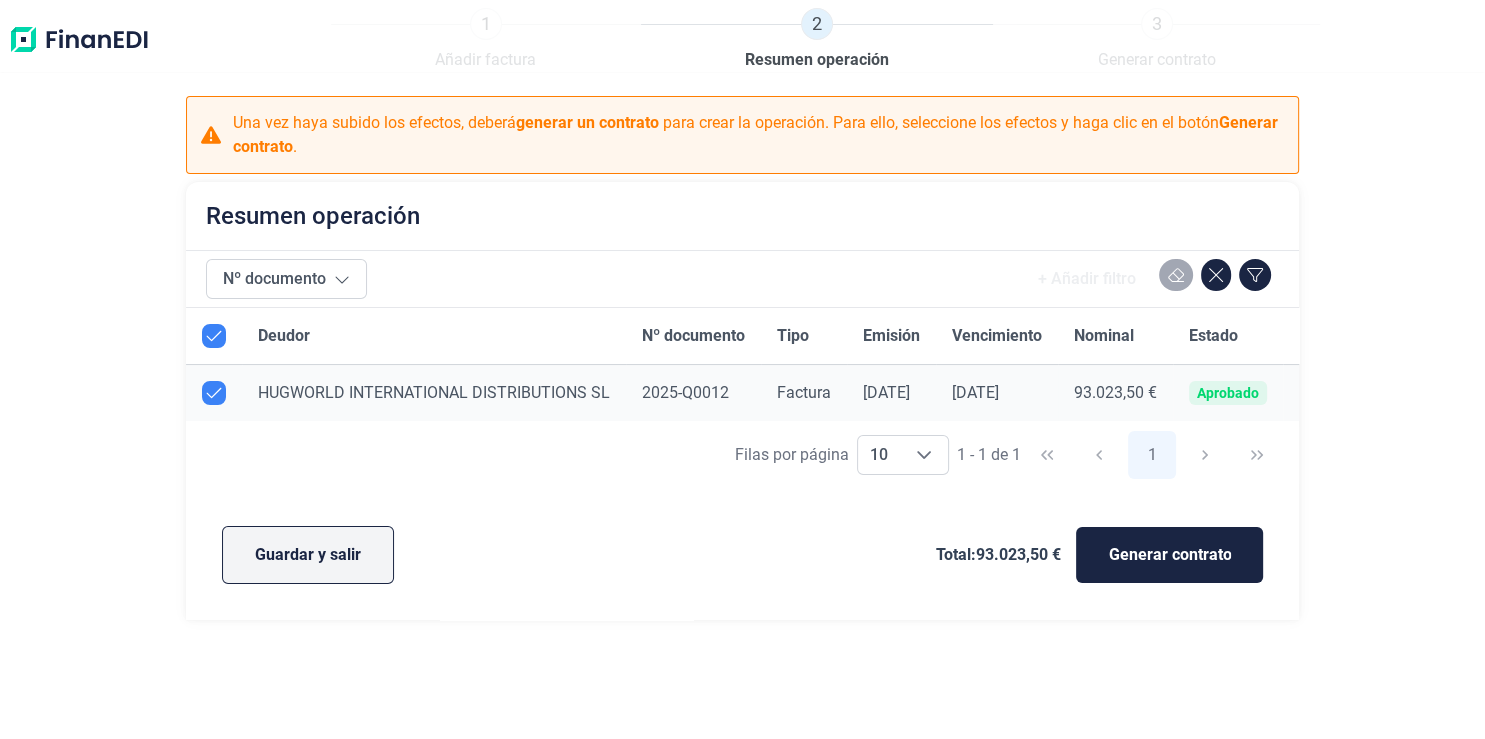 click on "Guardar y salir" at bounding box center (308, 555) 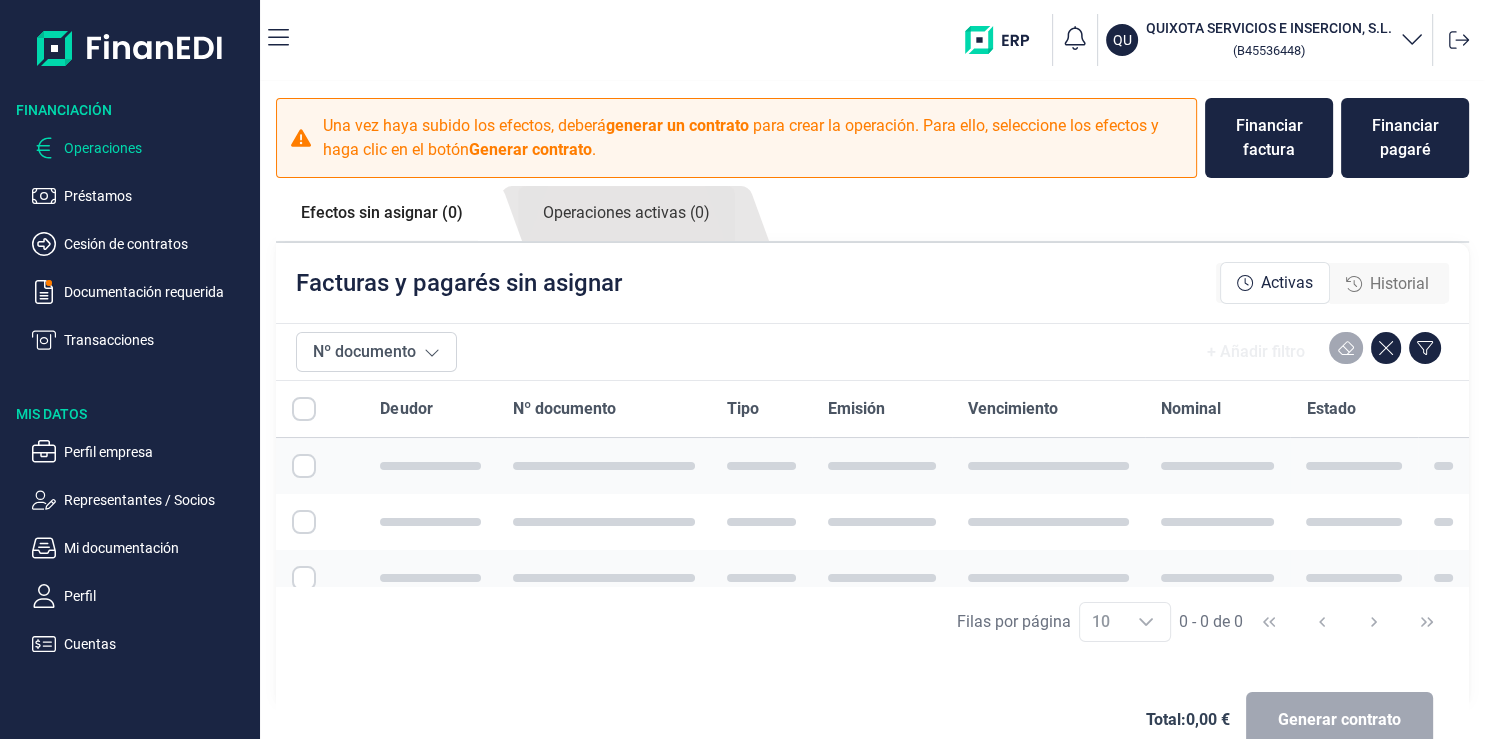 checkbox on "true" 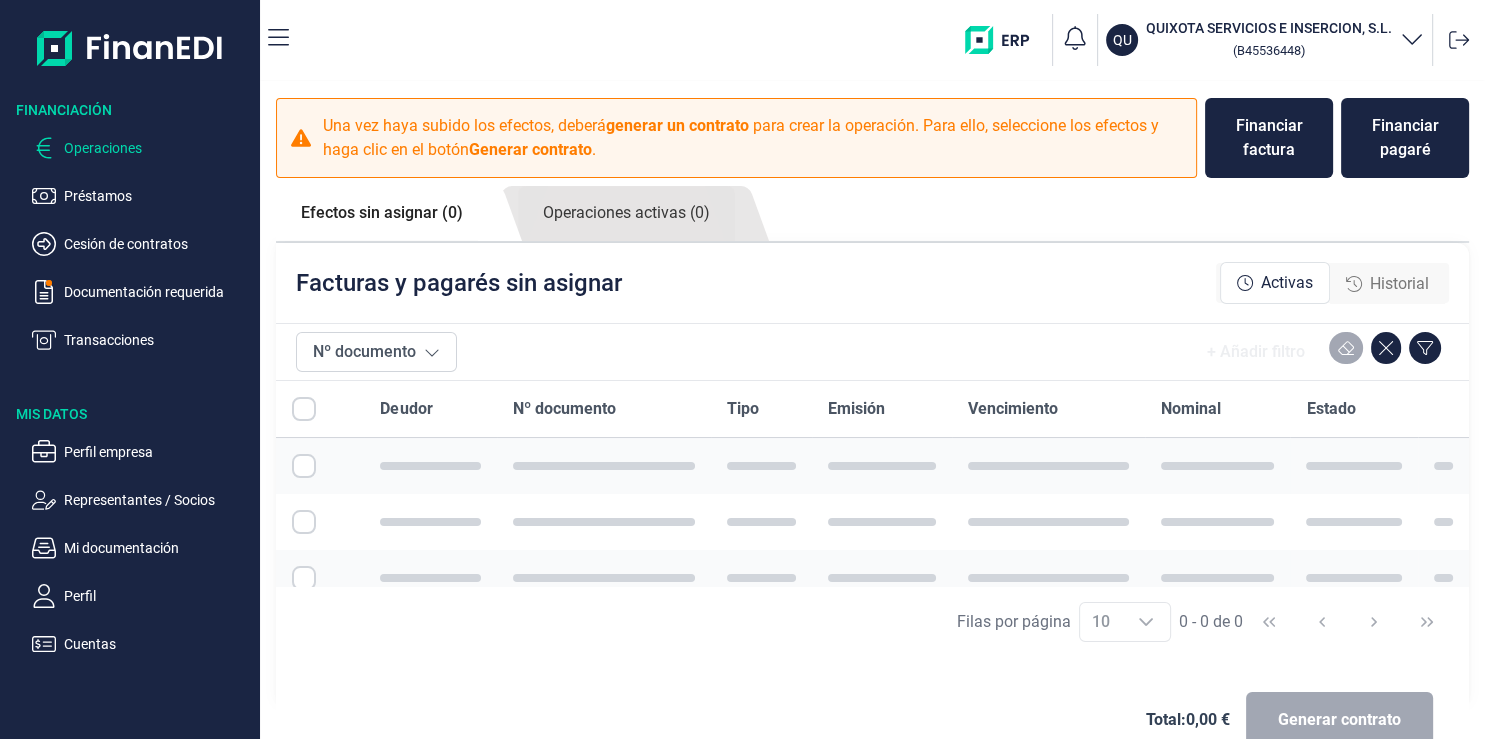 checkbox on "true" 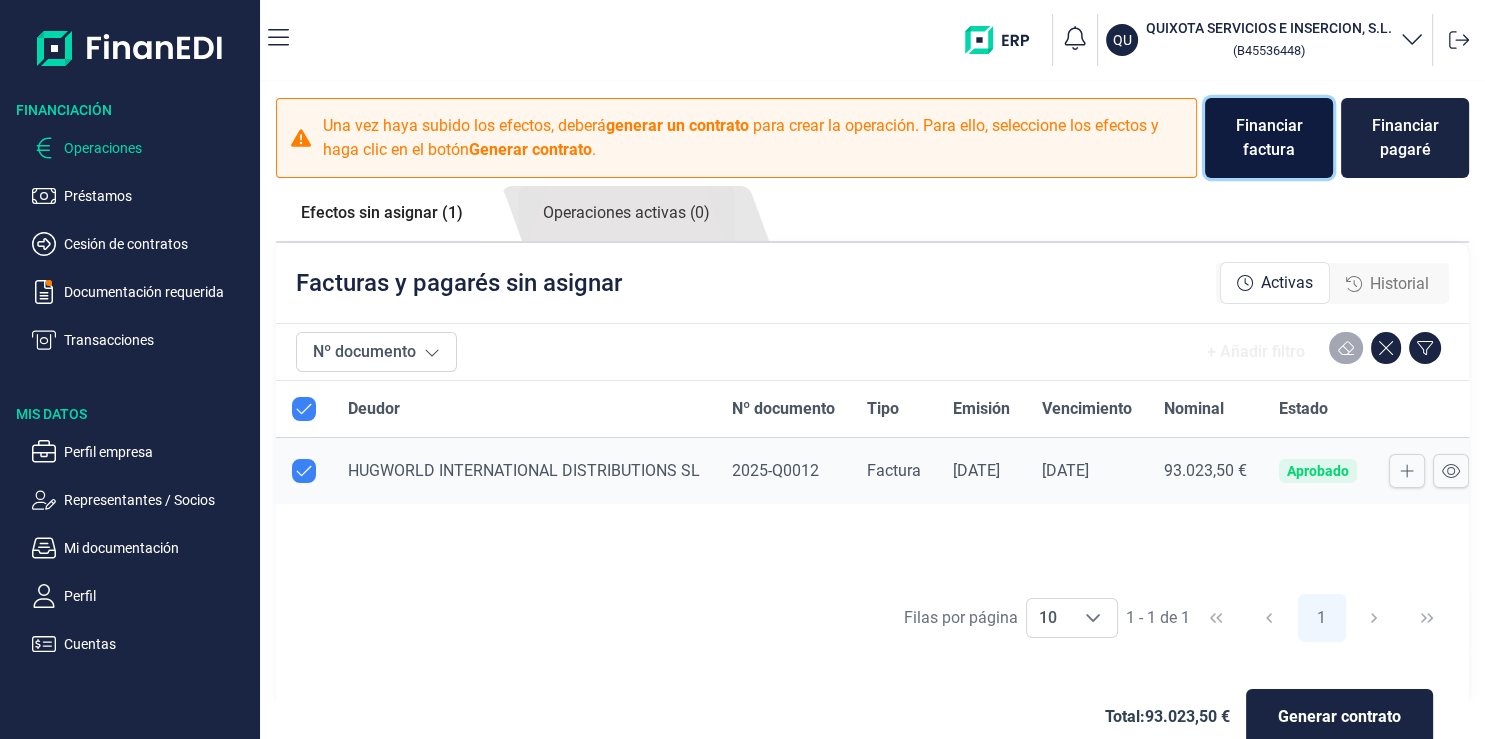 click on "Financiar factura" at bounding box center [1269, 138] 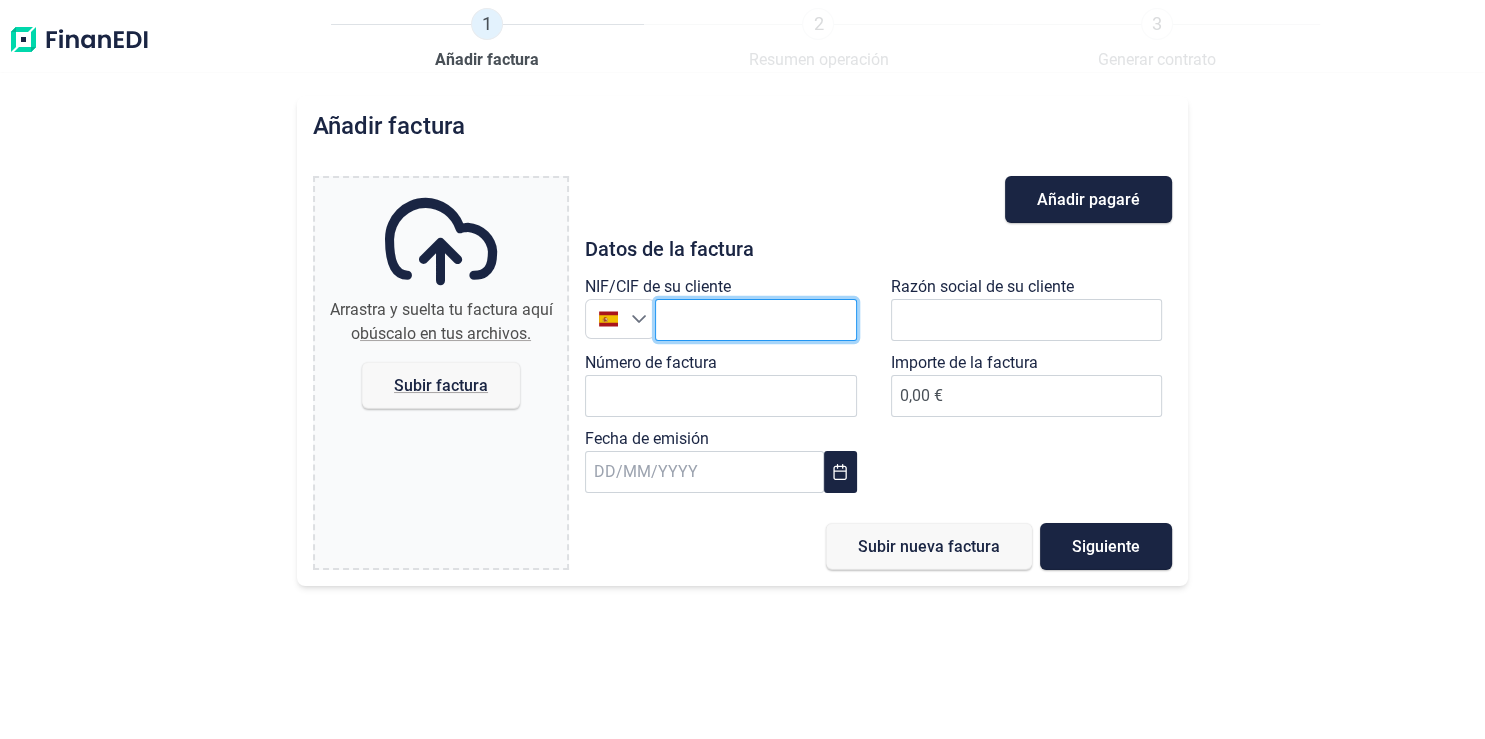 click at bounding box center (756, 320) 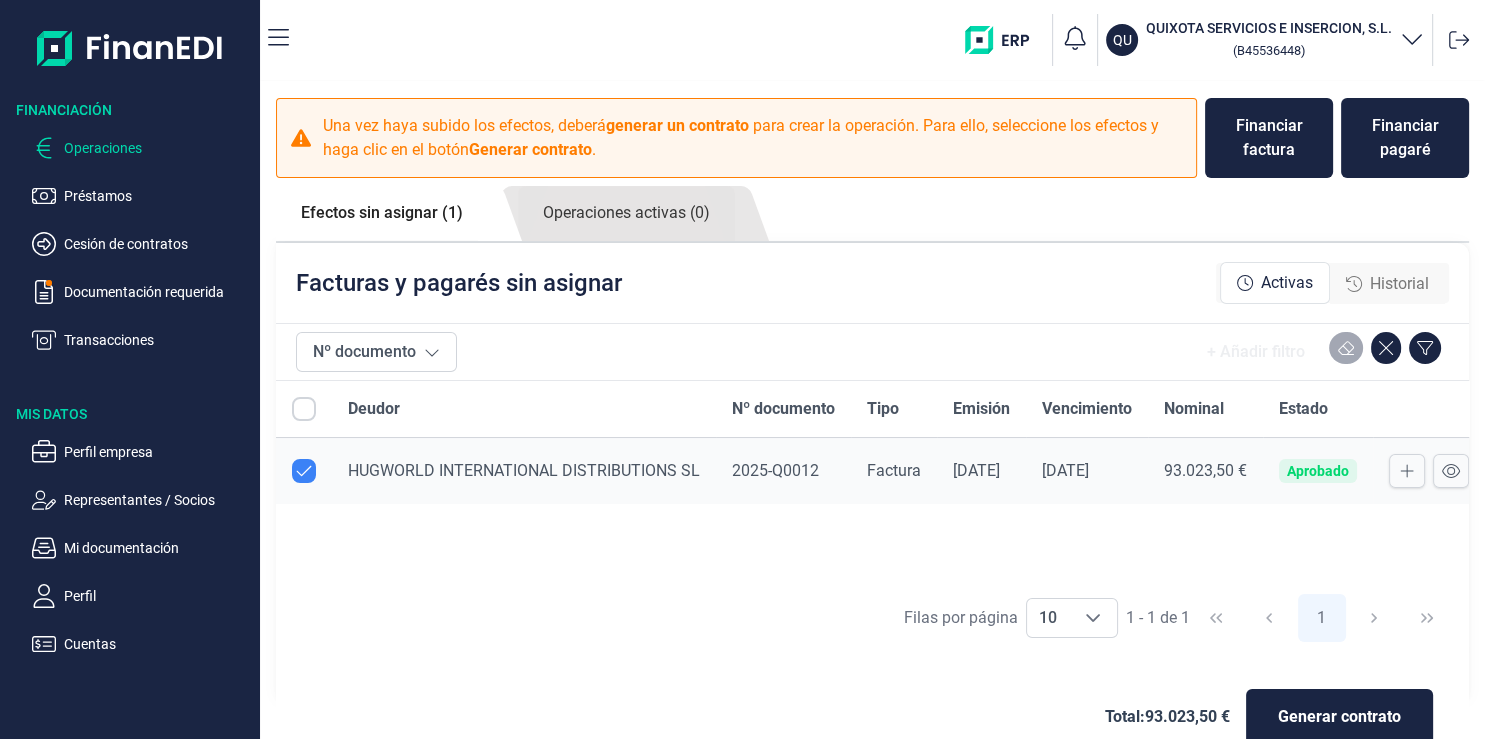 checkbox on "true" 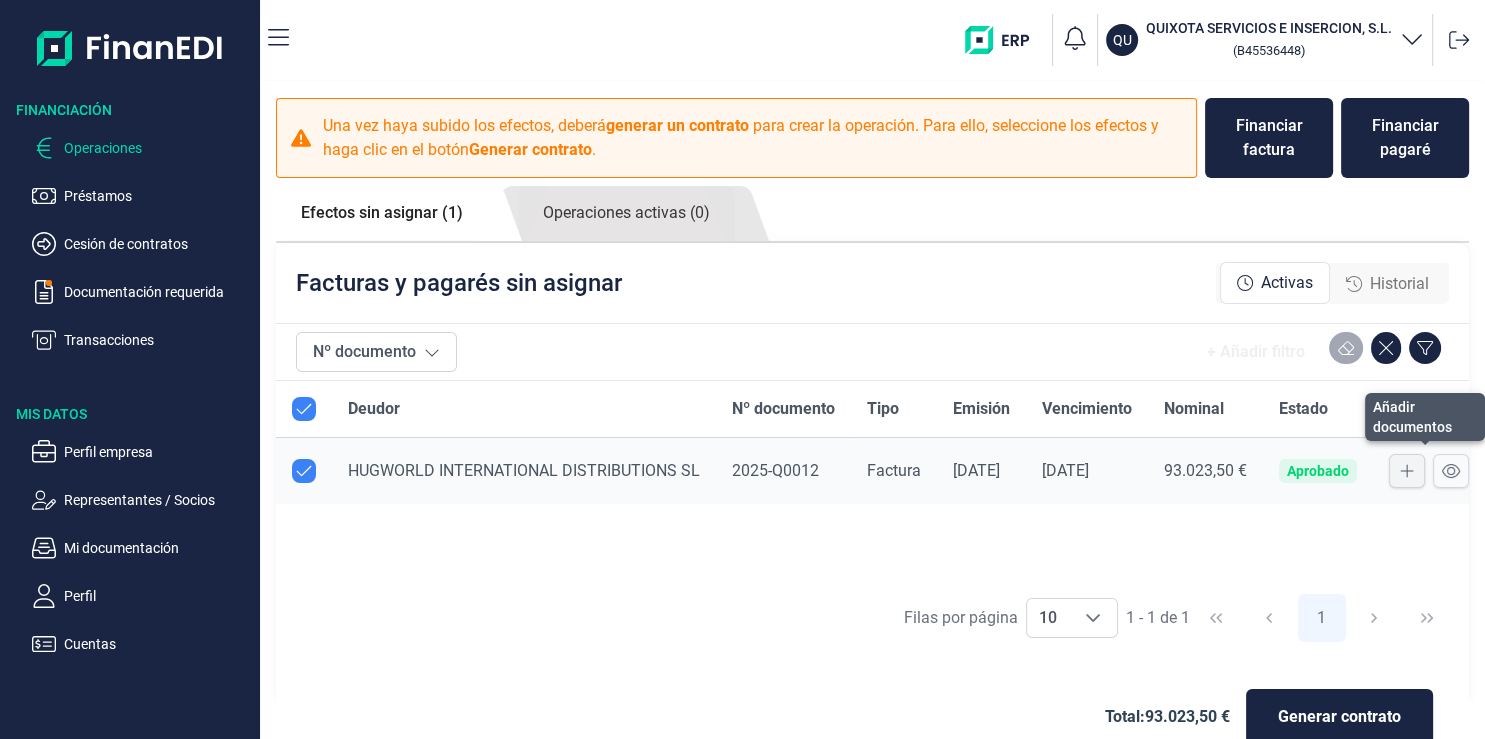 click at bounding box center (1407, 471) 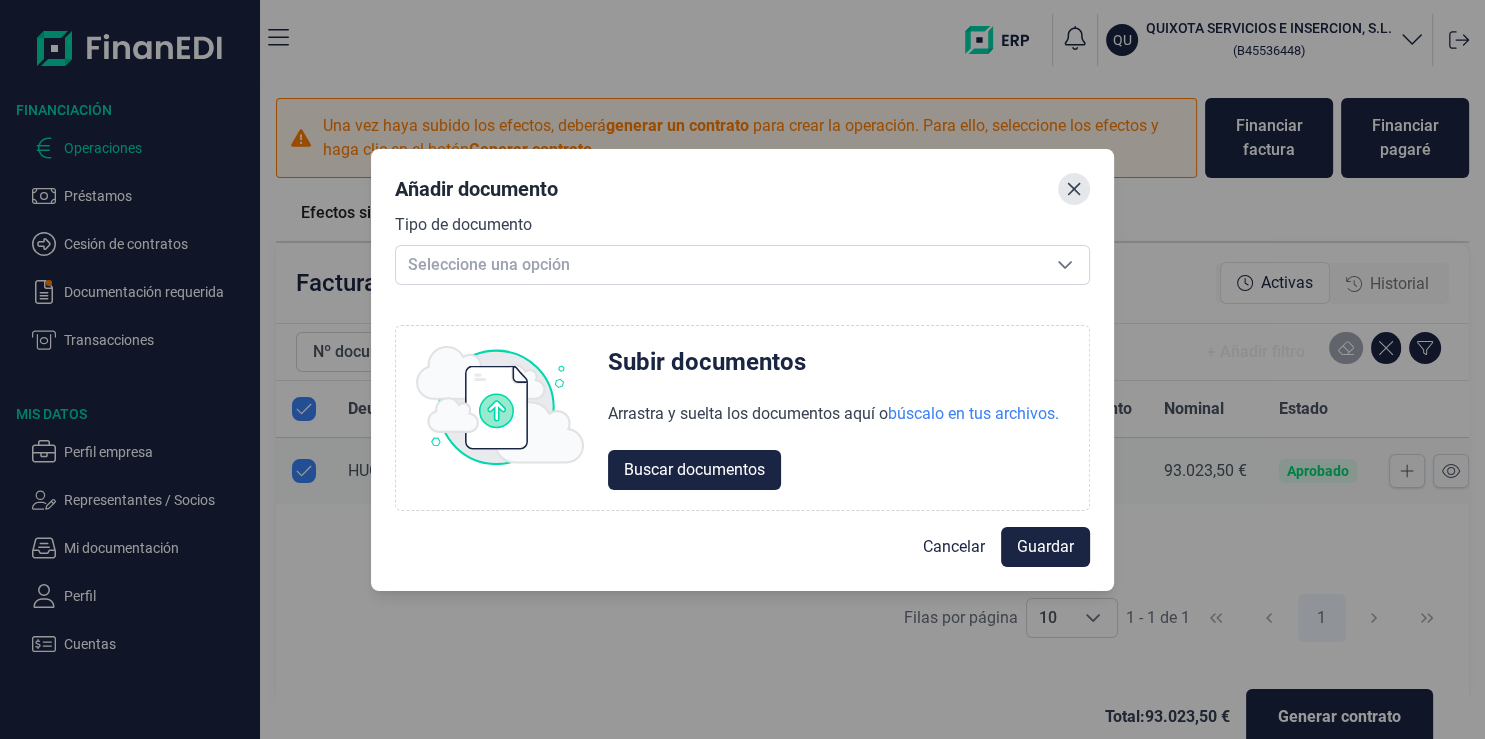 click 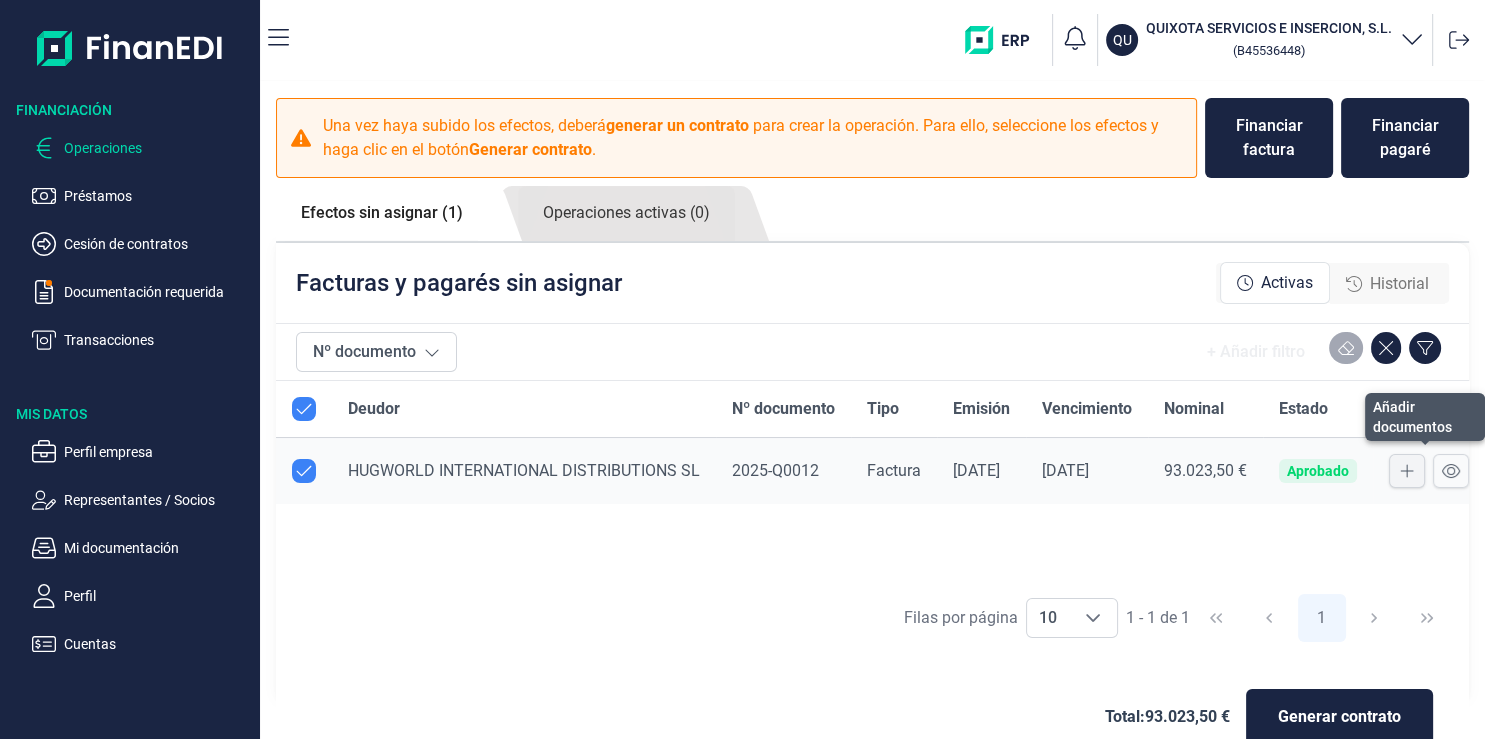 click at bounding box center [1407, 471] 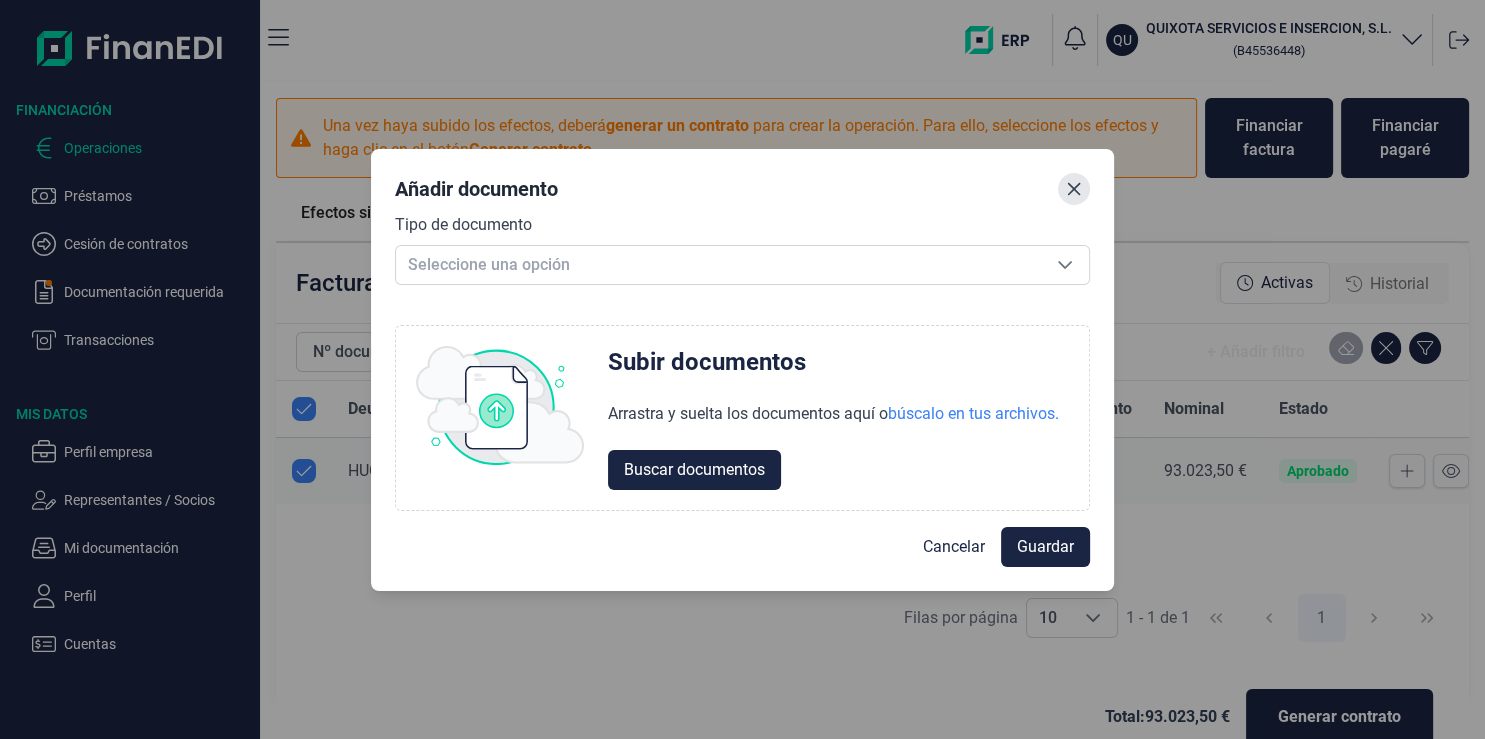 click 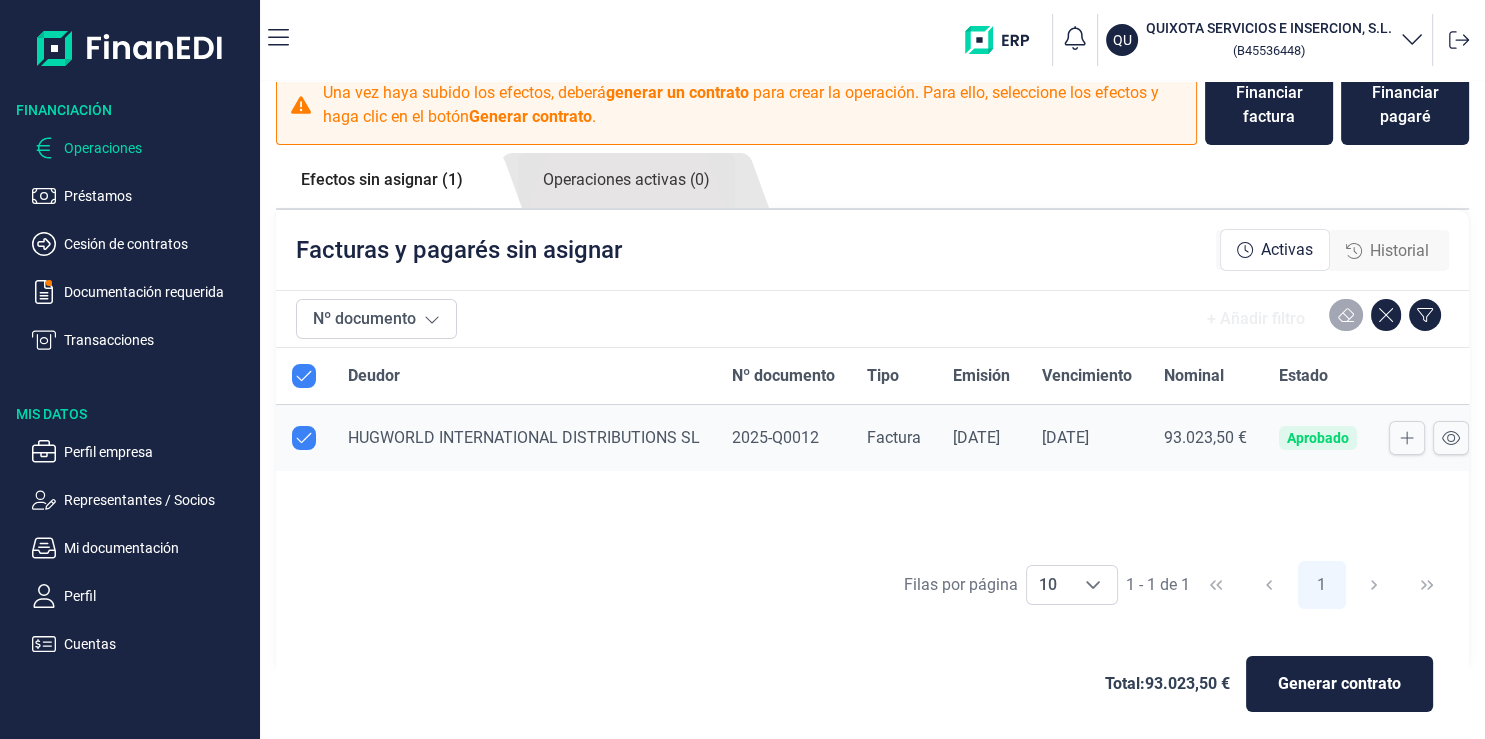 scroll, scrollTop: 45, scrollLeft: 0, axis: vertical 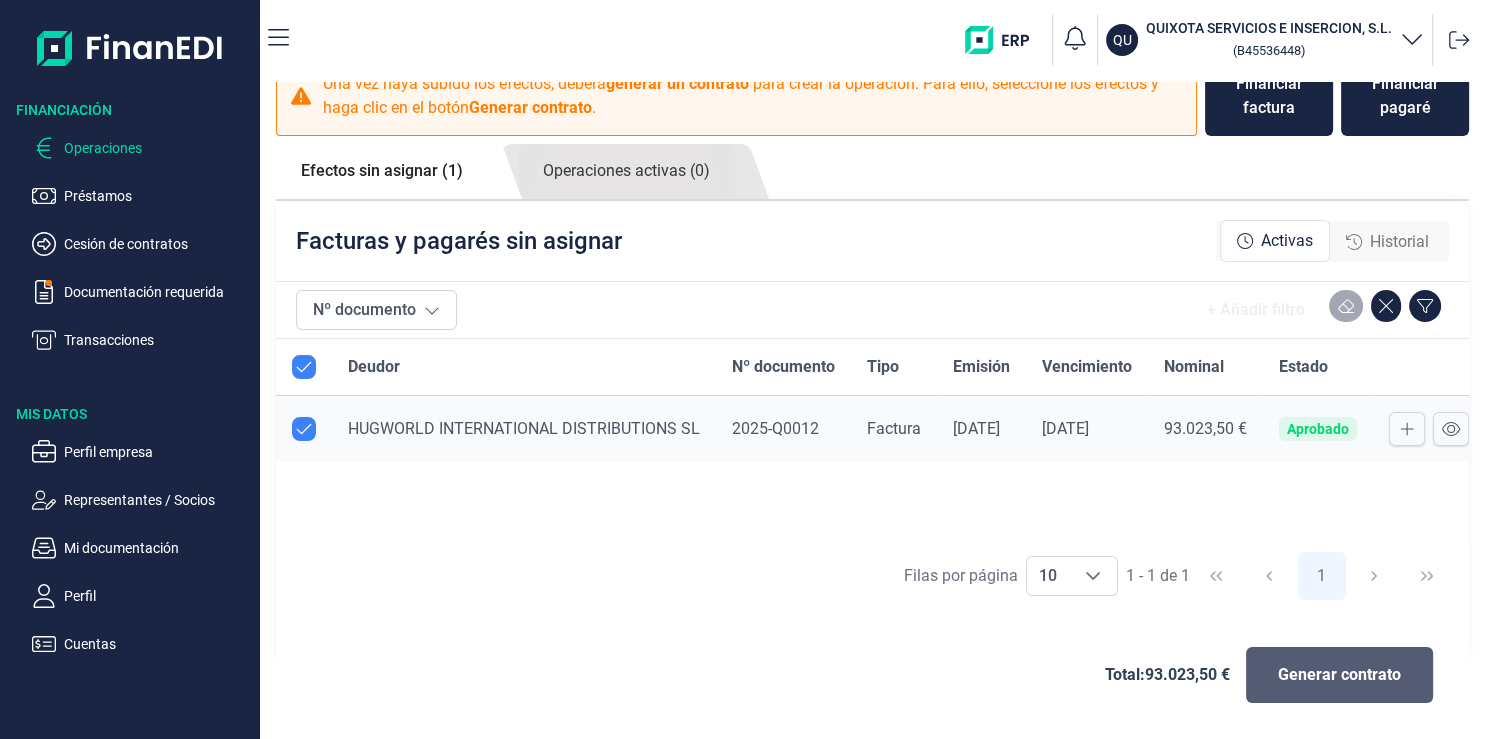 click on "Generar contrato" at bounding box center [1339, 675] 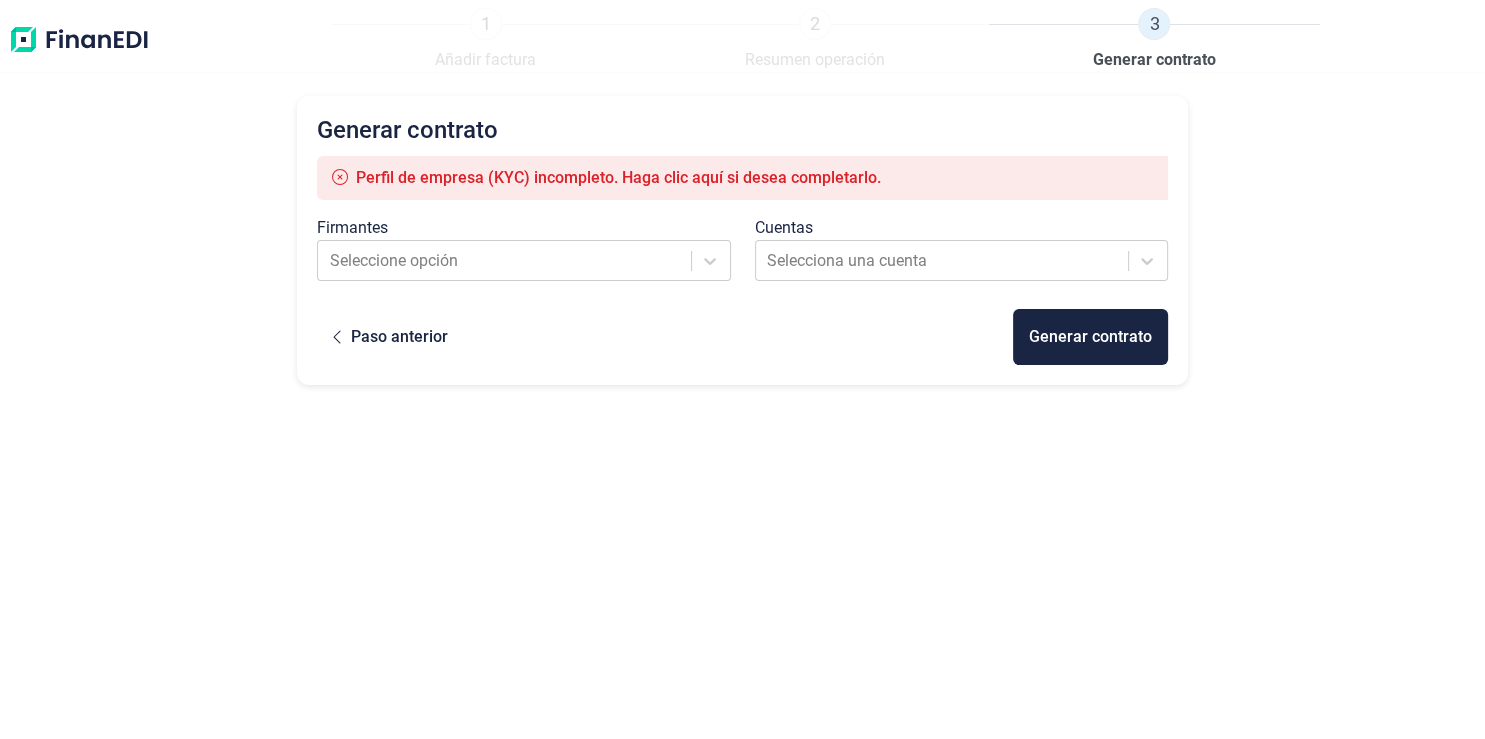 scroll, scrollTop: 0, scrollLeft: 0, axis: both 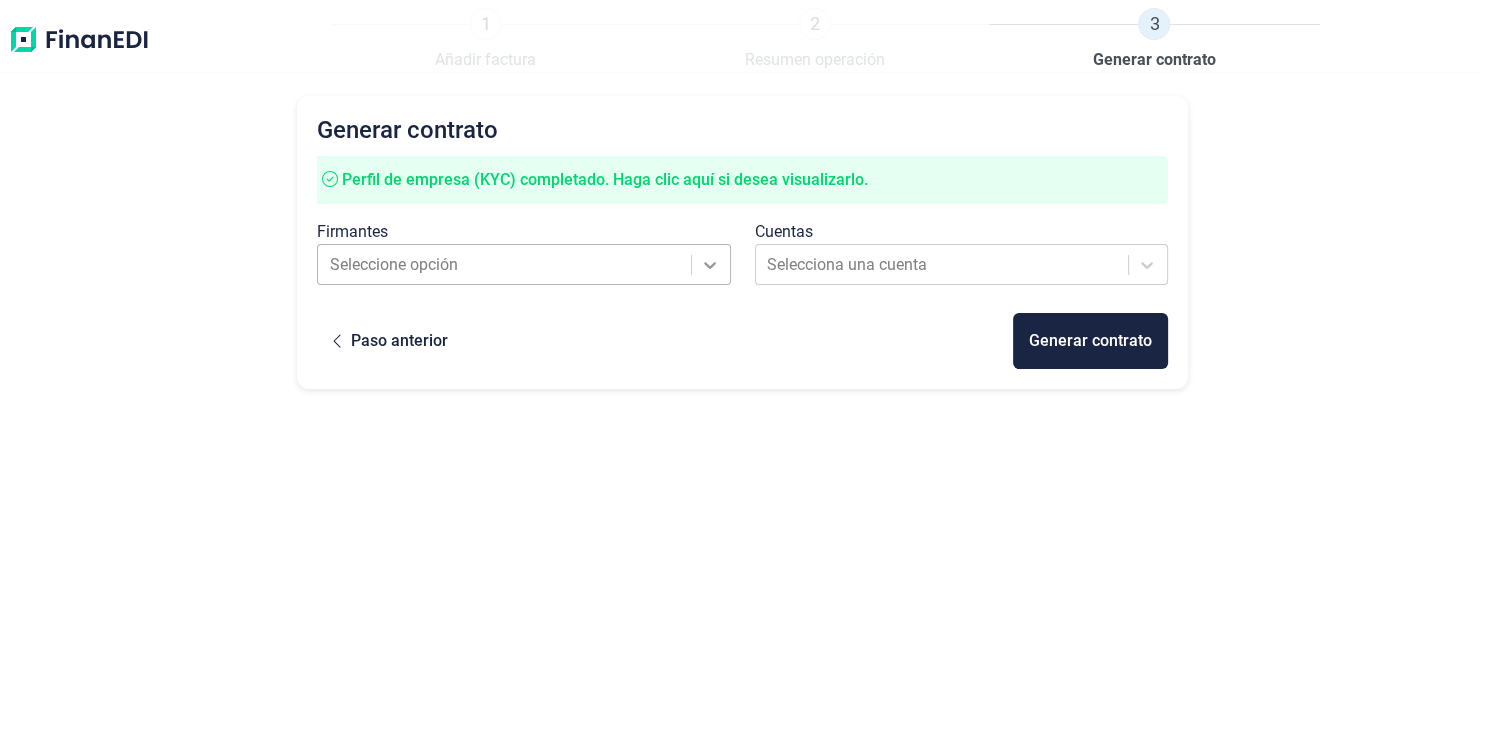 click 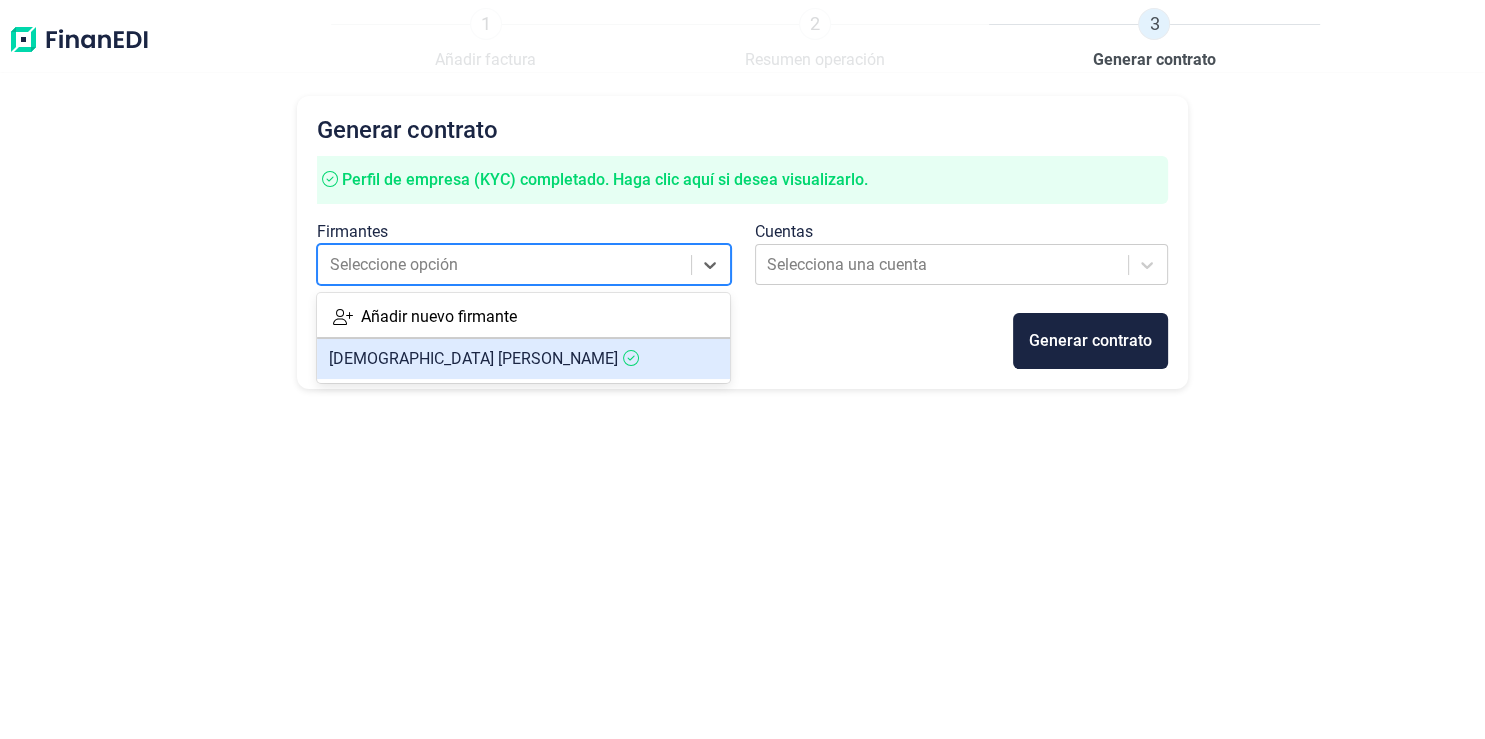 click on "[DEMOGRAPHIC_DATA][PERSON_NAME]" at bounding box center [523, 359] 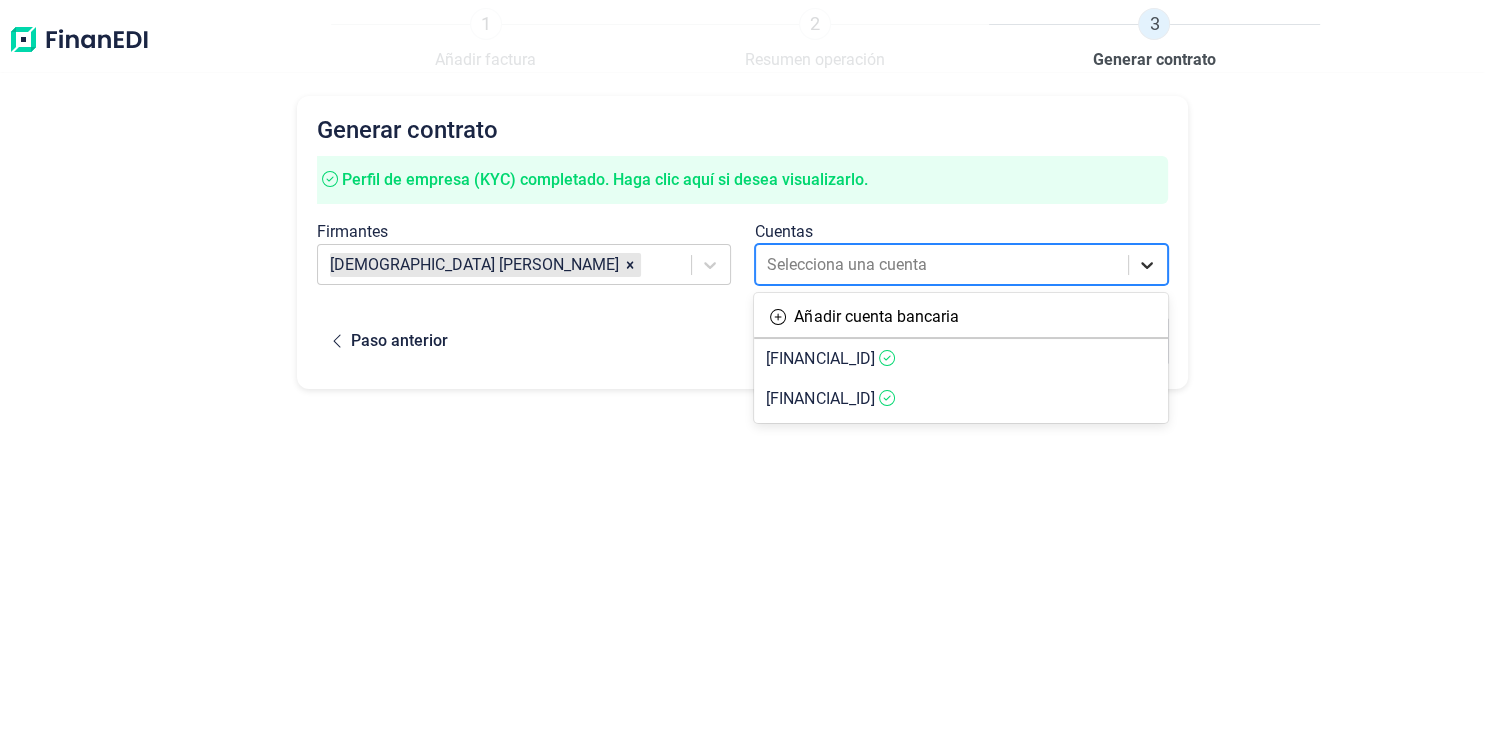 click 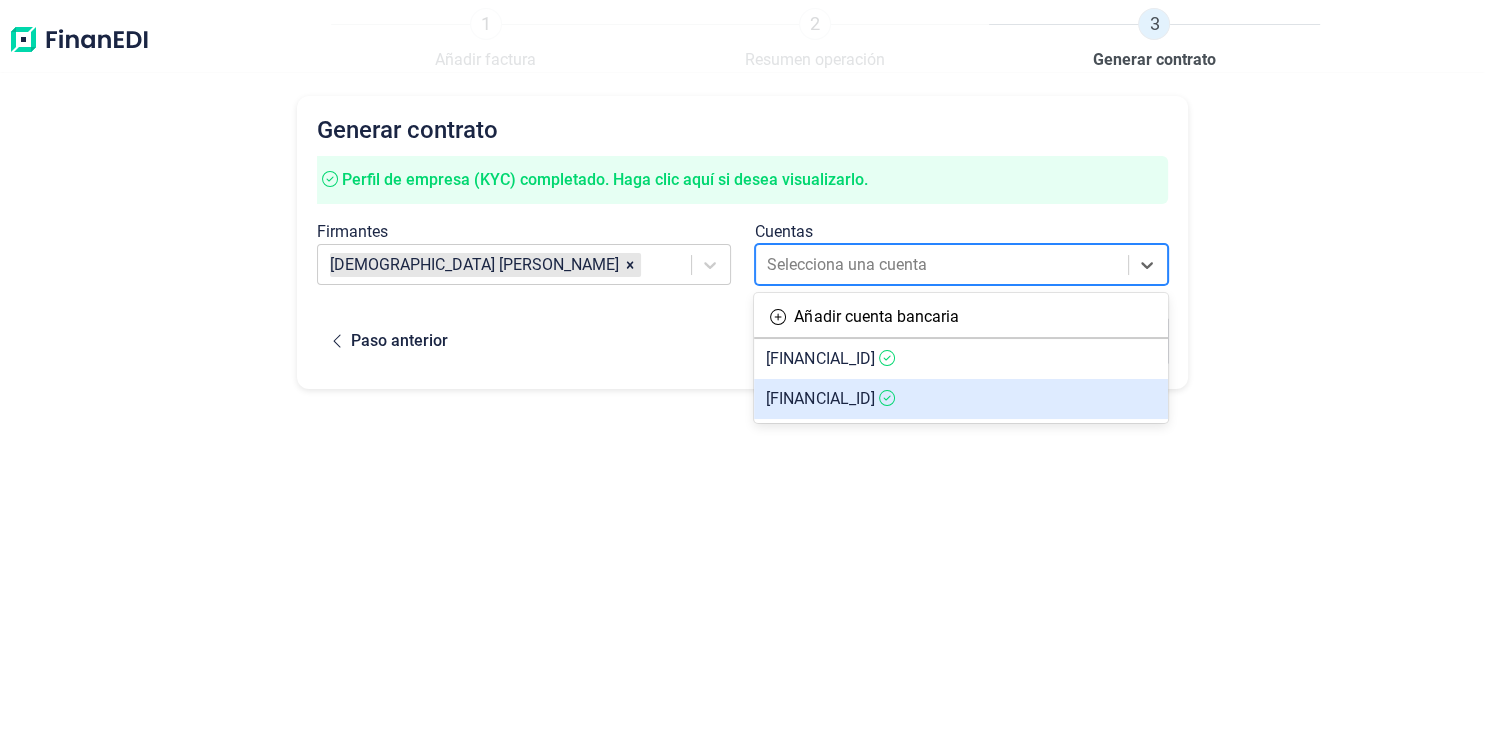 click on "[FINANCIAL_ID]" at bounding box center (960, 399) 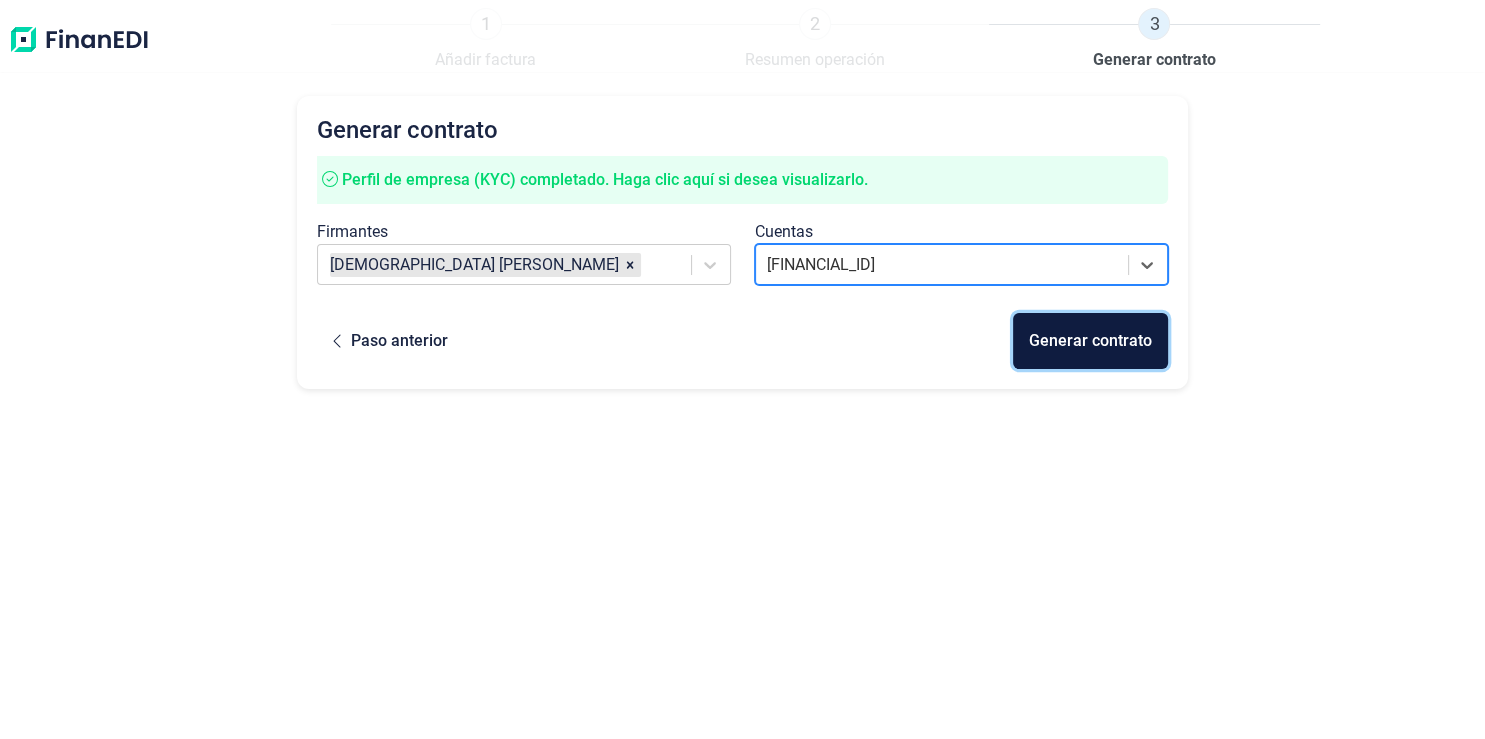 click on "Generar contrato" at bounding box center (1090, 341) 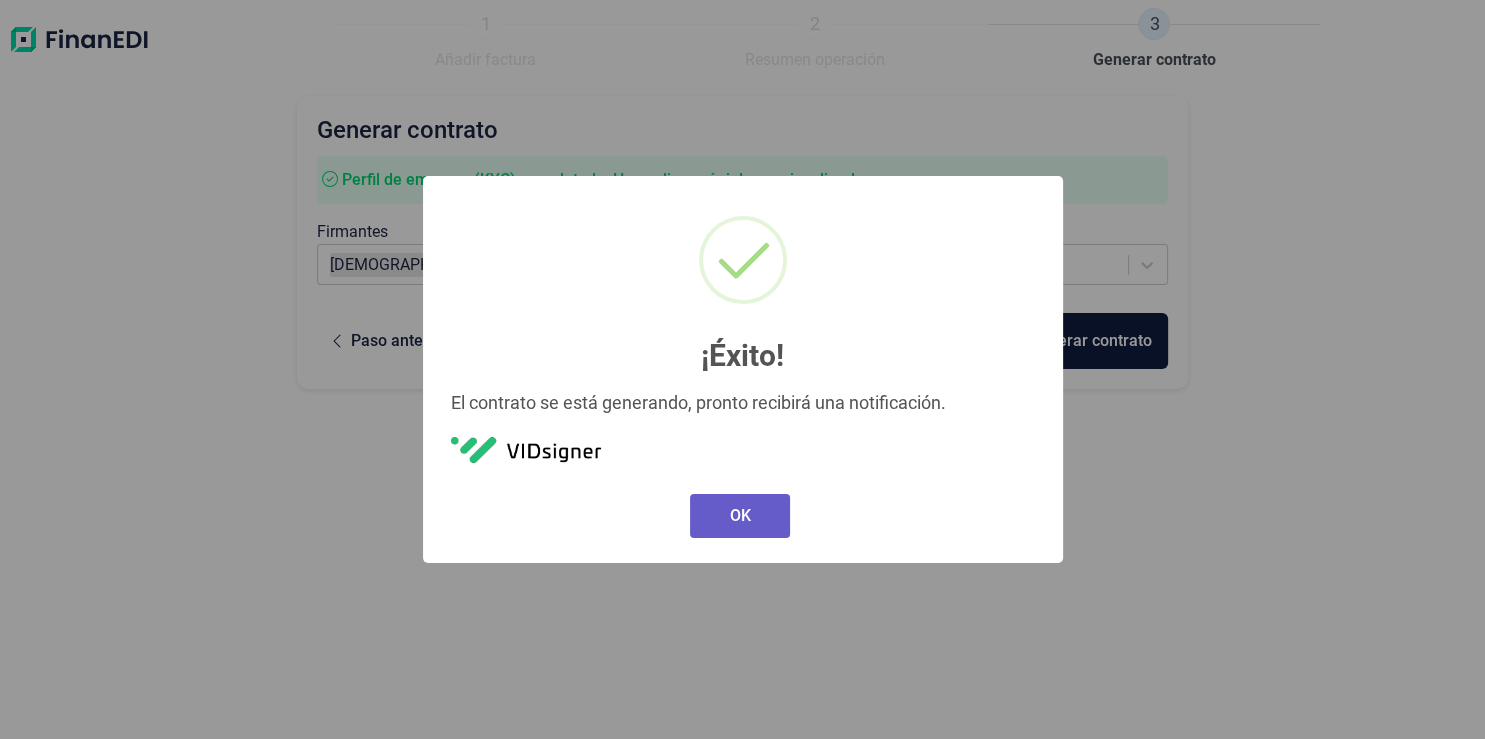 click on "OK" at bounding box center [740, 516] 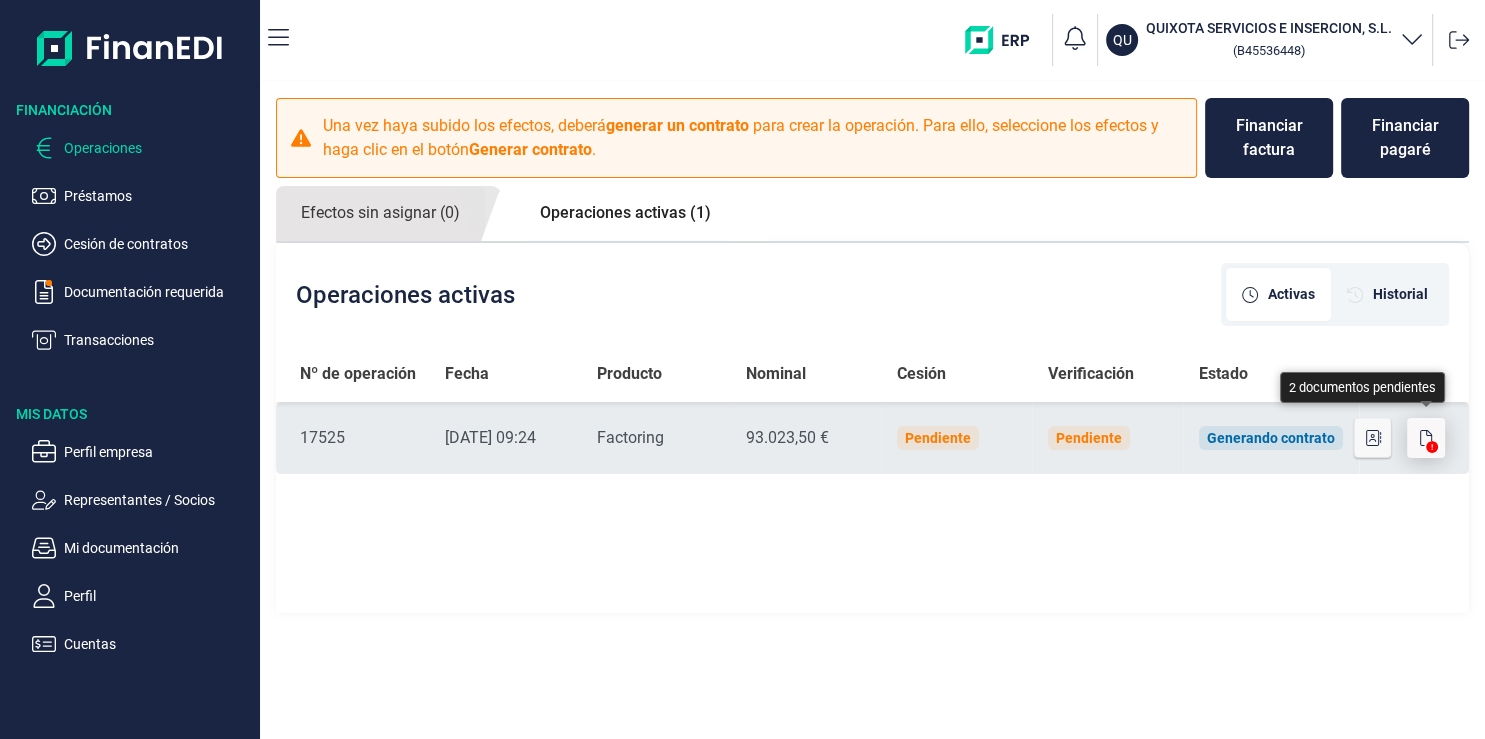 click at bounding box center (1426, 438) 